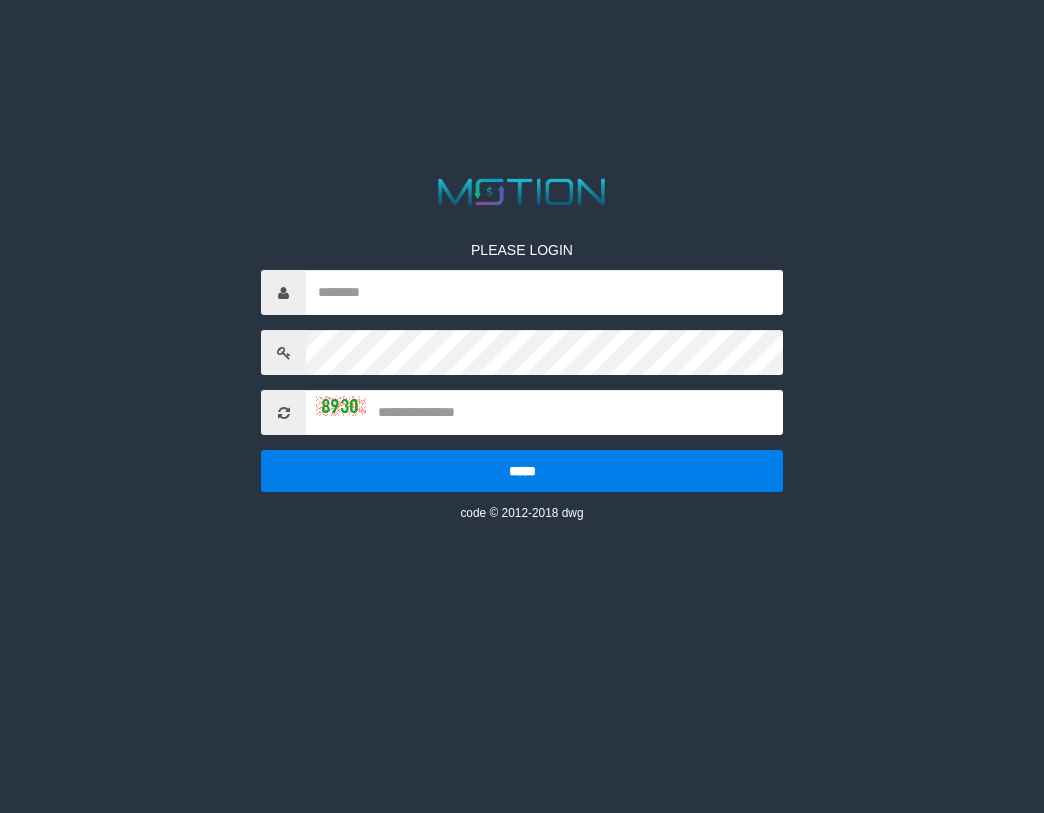 scroll, scrollTop: 0, scrollLeft: 0, axis: both 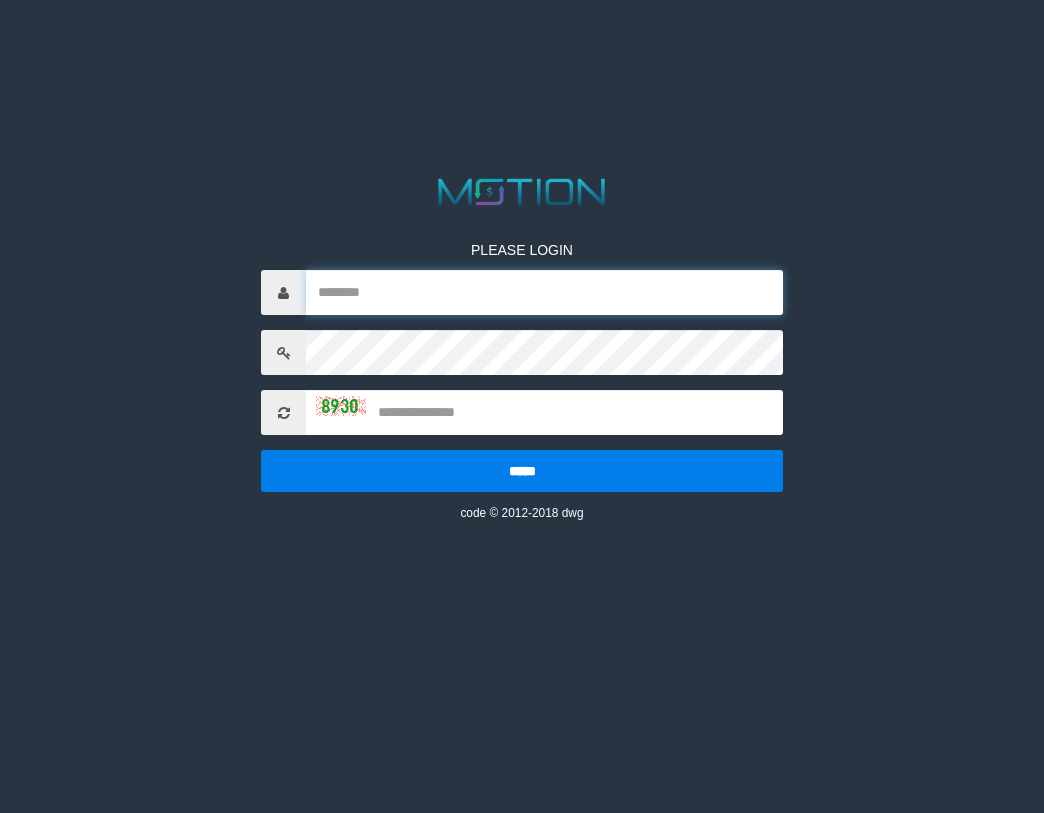 click at bounding box center (544, 292) 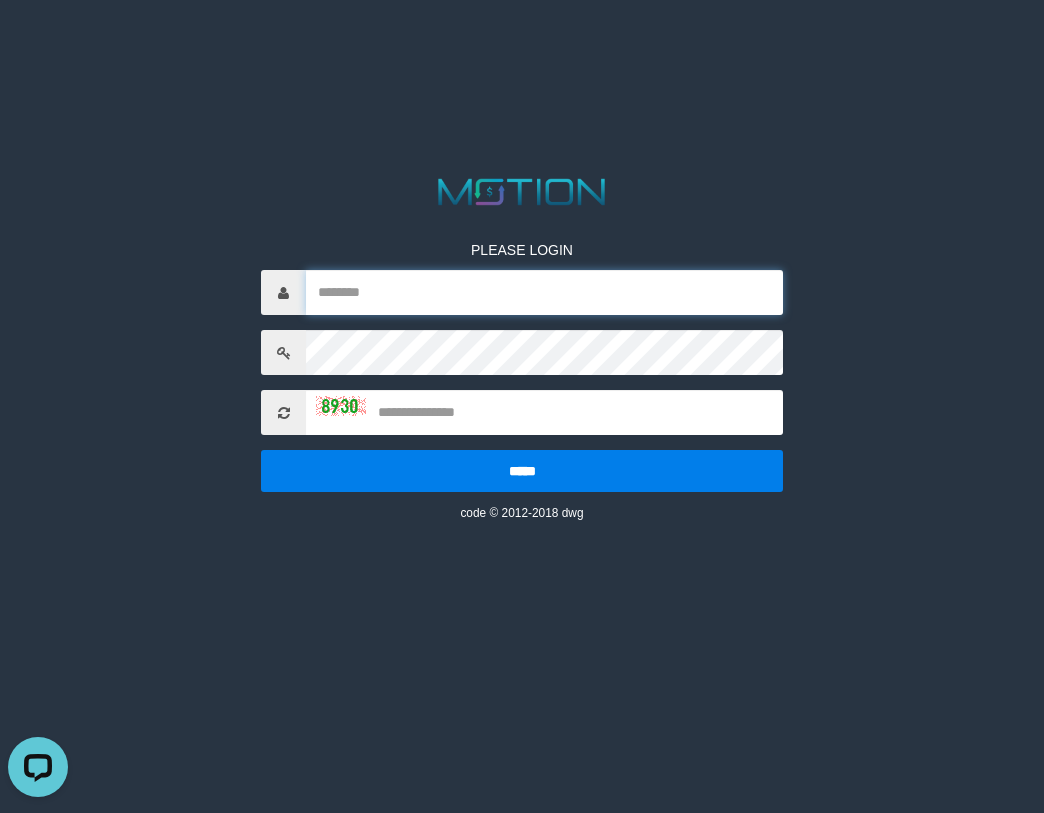 scroll, scrollTop: 0, scrollLeft: 0, axis: both 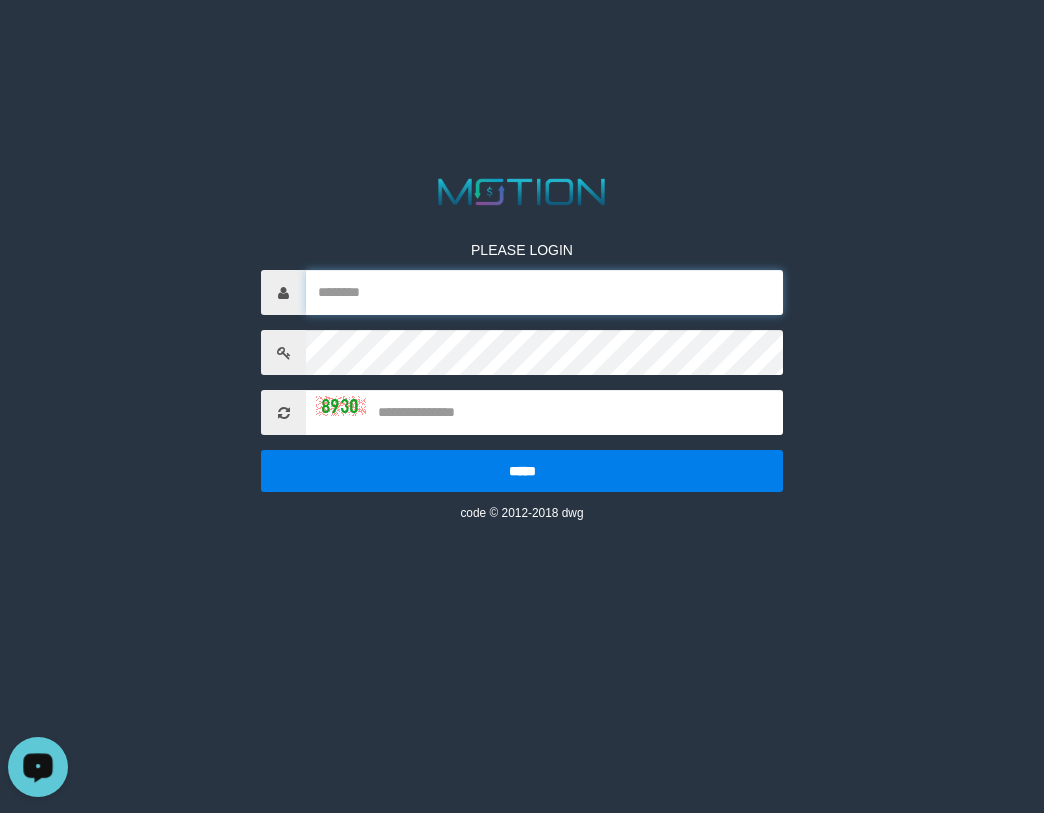drag, startPoint x: 444, startPoint y: 300, endPoint x: 460, endPoint y: 310, distance: 18.867962 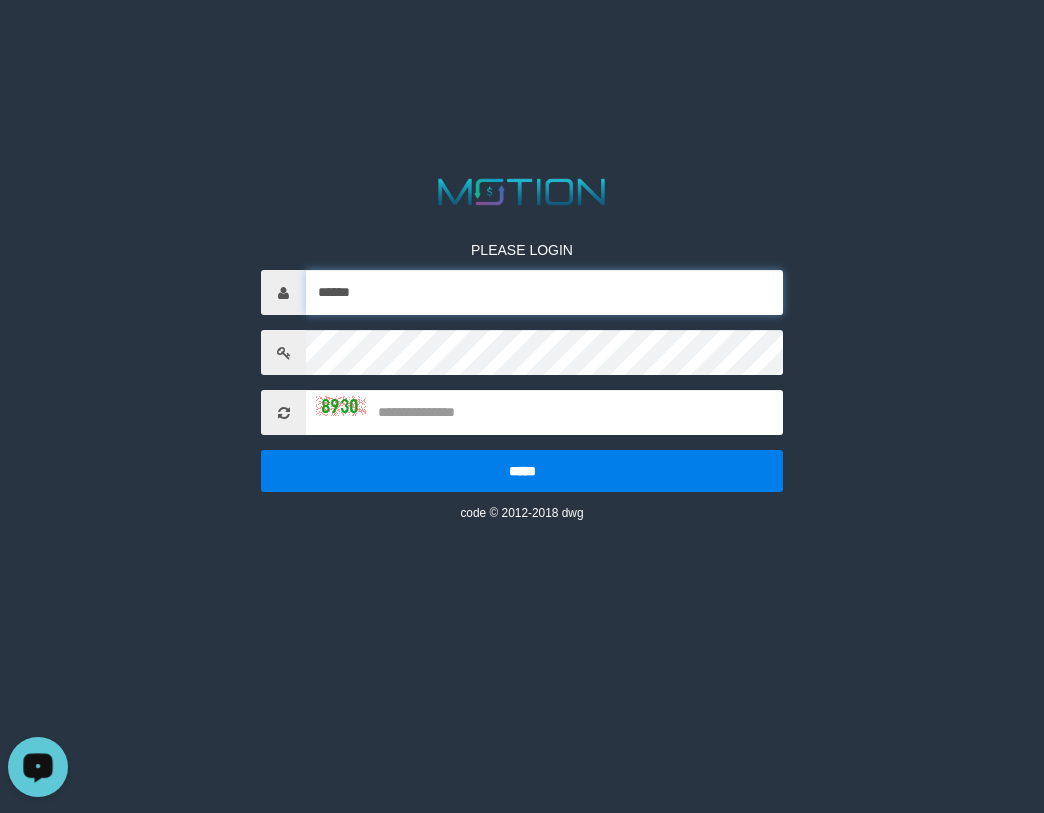 type on "******" 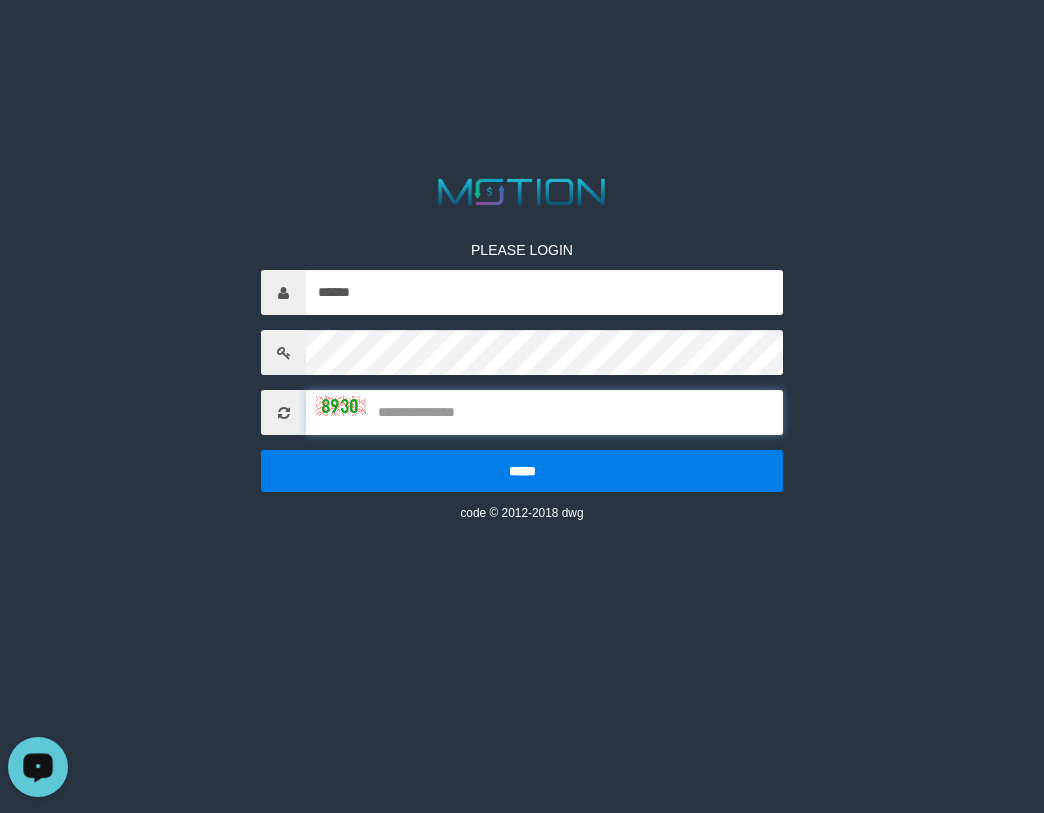 click at bounding box center [544, 412] 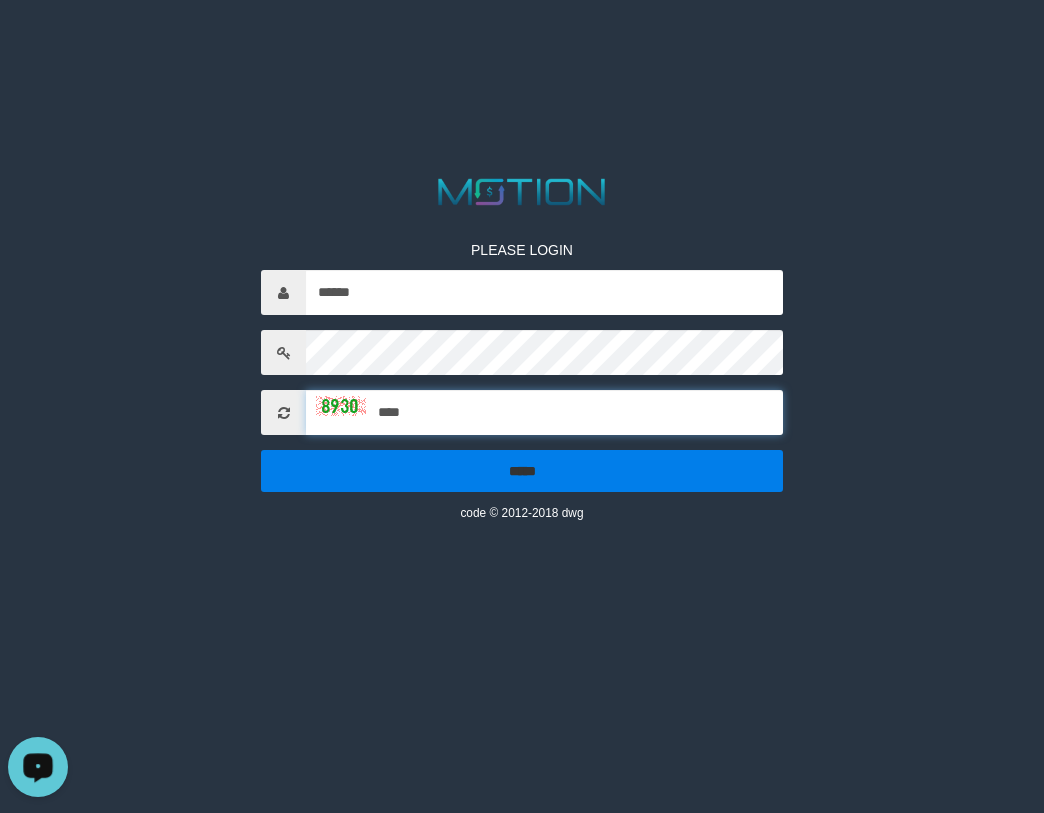type on "****" 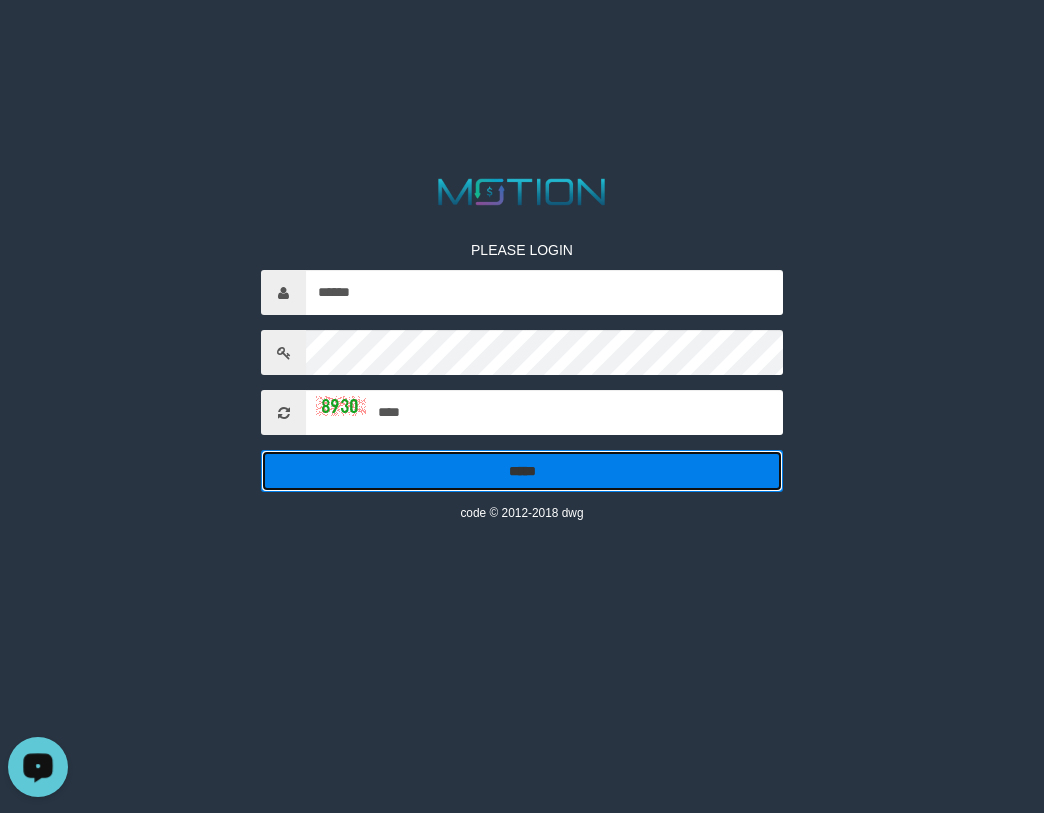 click on "*****" at bounding box center [522, 471] 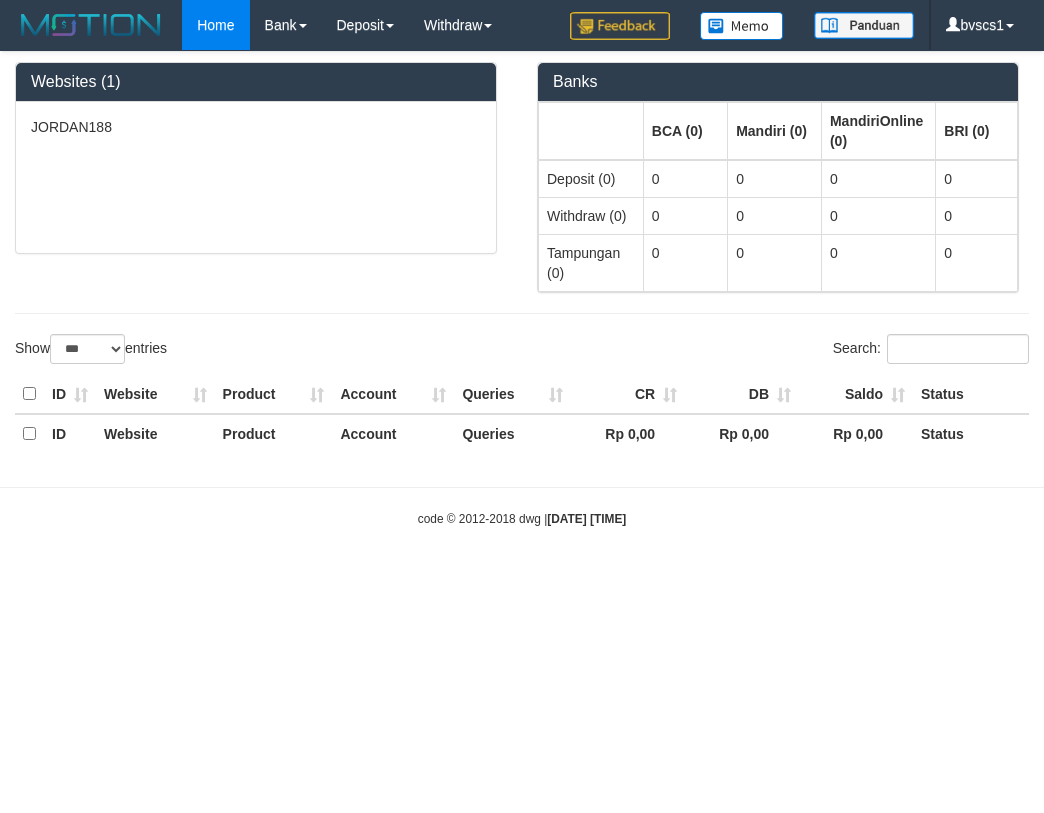 select on "***" 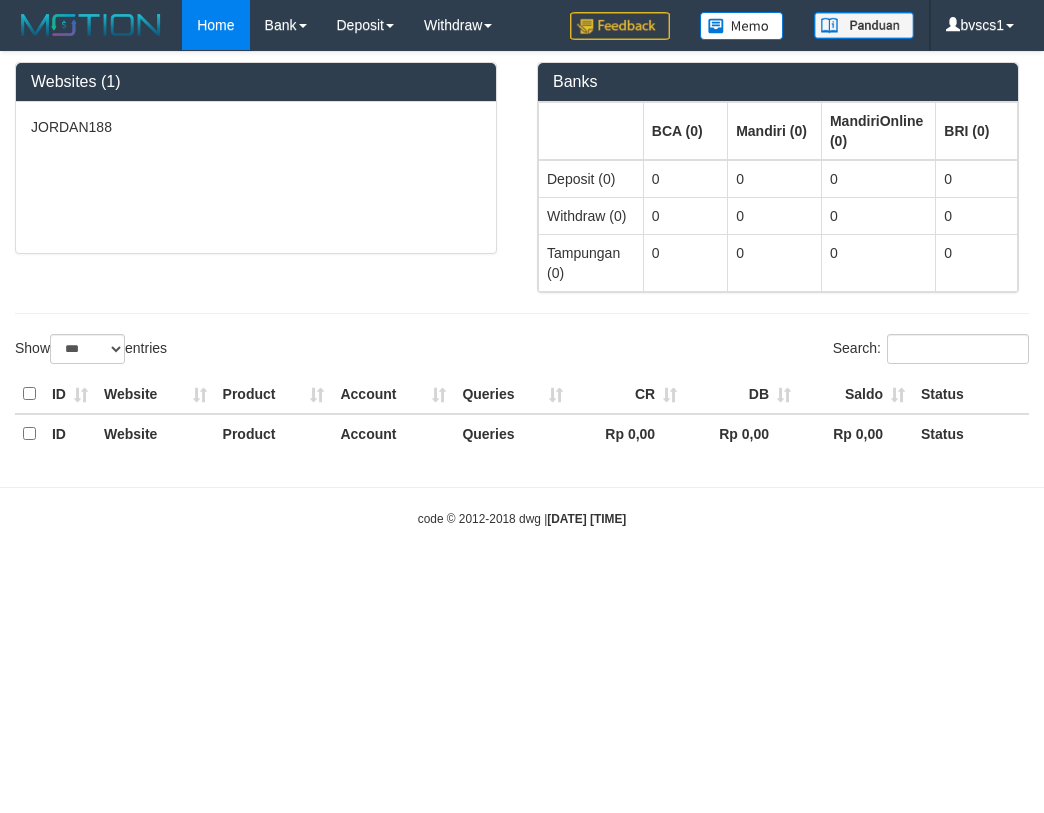 scroll, scrollTop: 0, scrollLeft: 0, axis: both 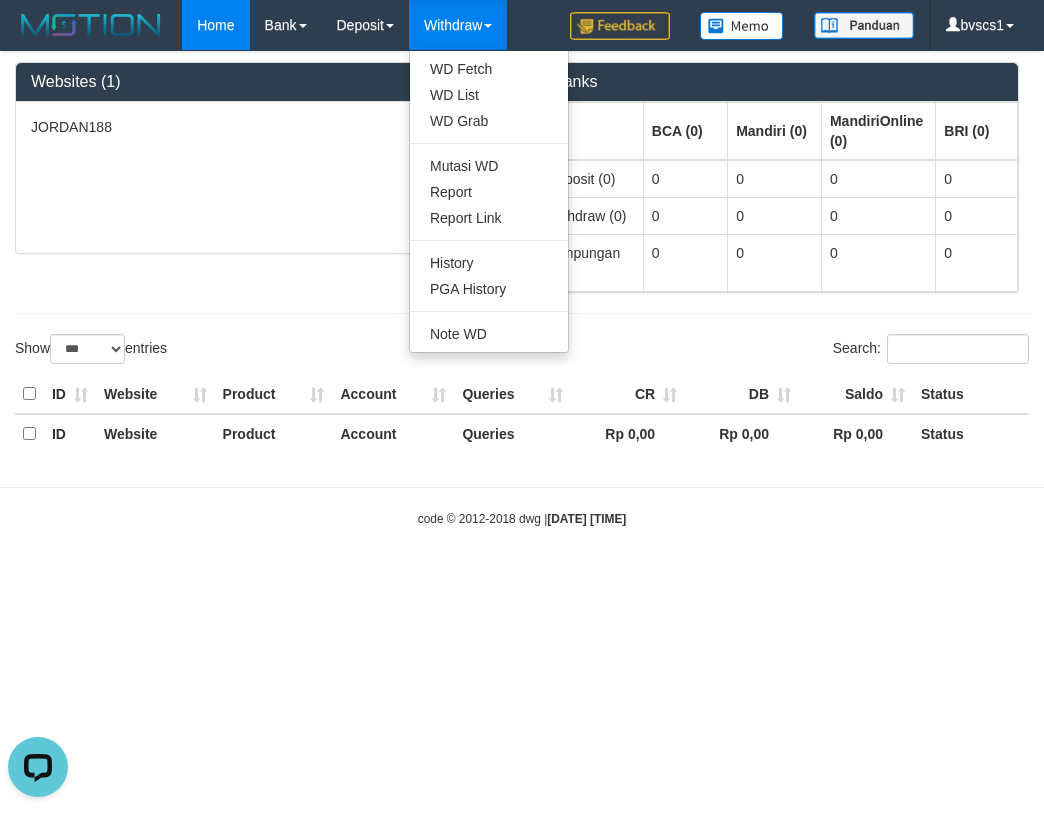 click on "Withdraw" at bounding box center (458, 25) 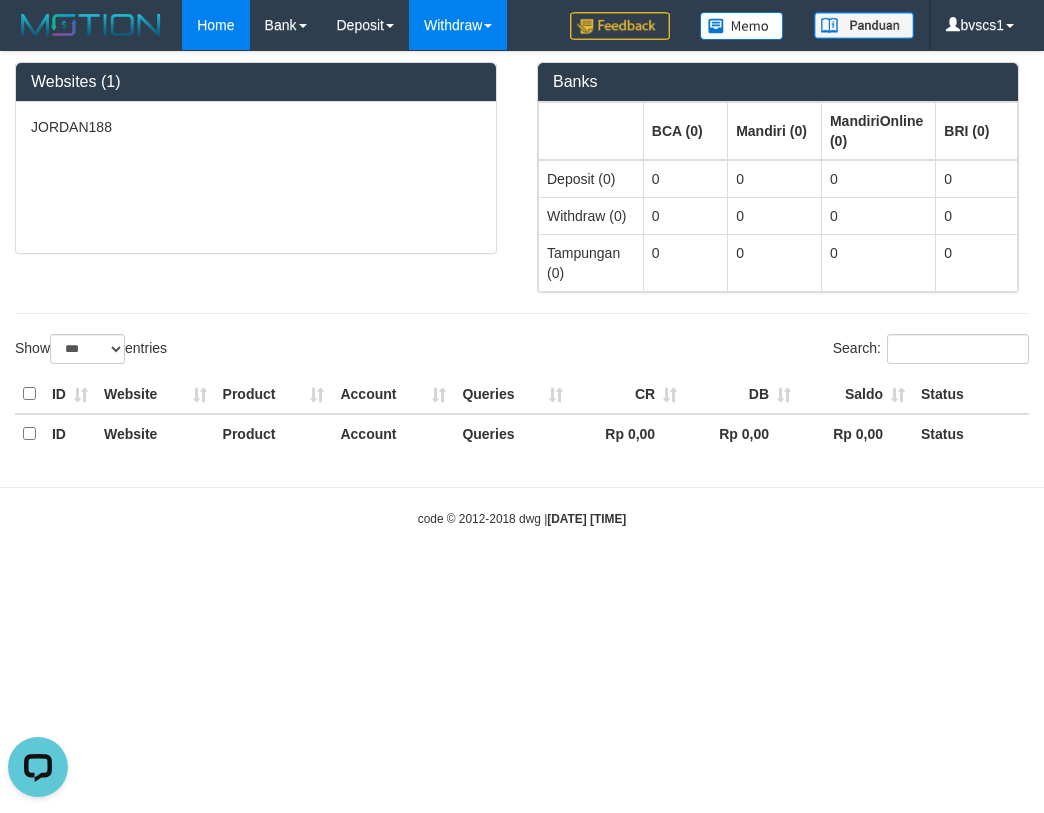 click on "Withdraw" at bounding box center (458, 25) 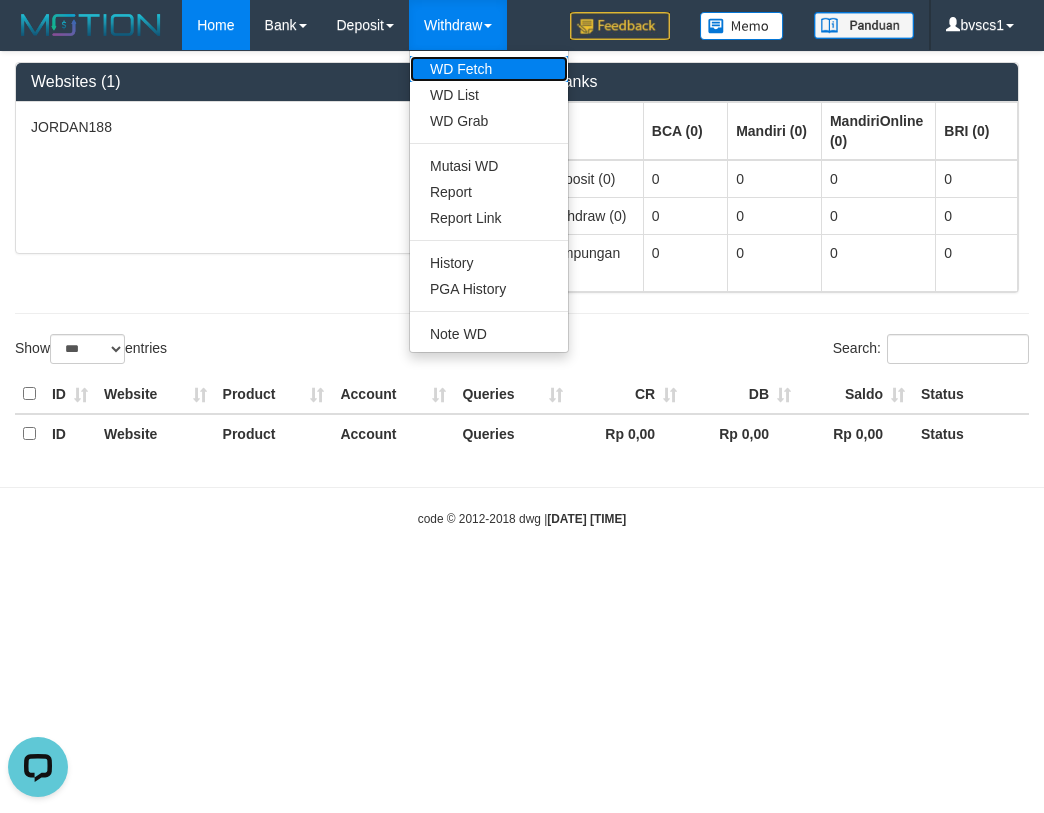 click on "WD Fetch" at bounding box center (489, 69) 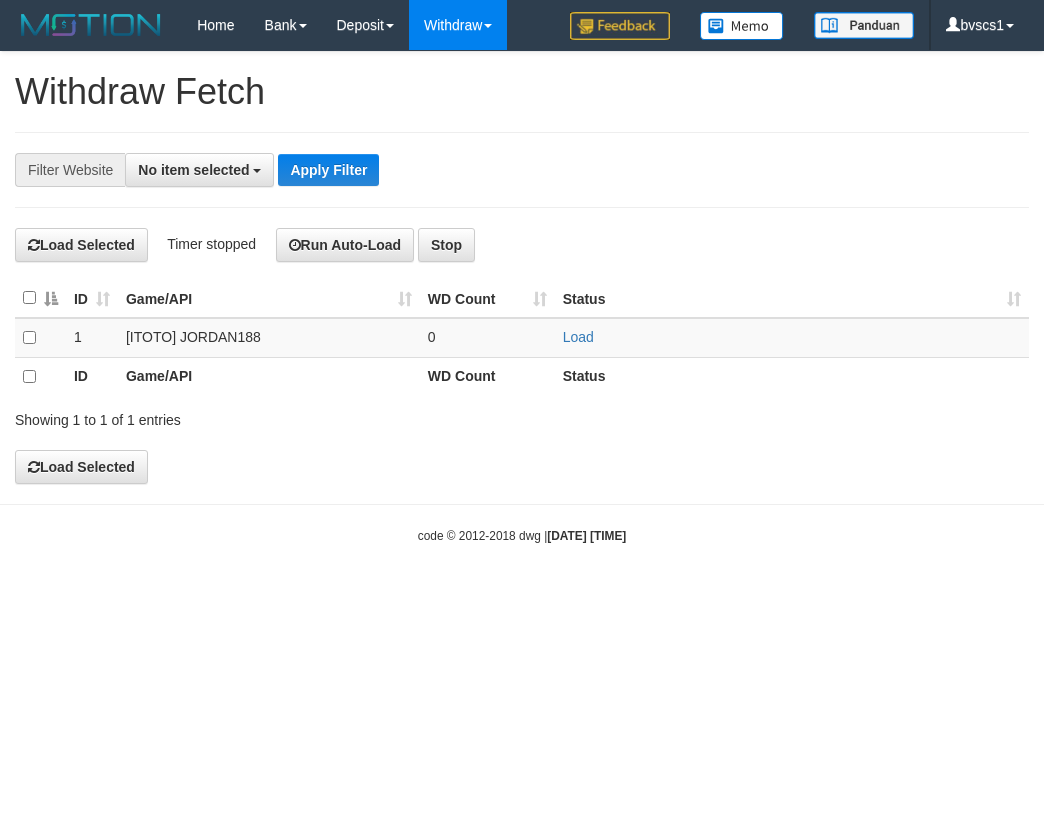 scroll, scrollTop: 0, scrollLeft: 0, axis: both 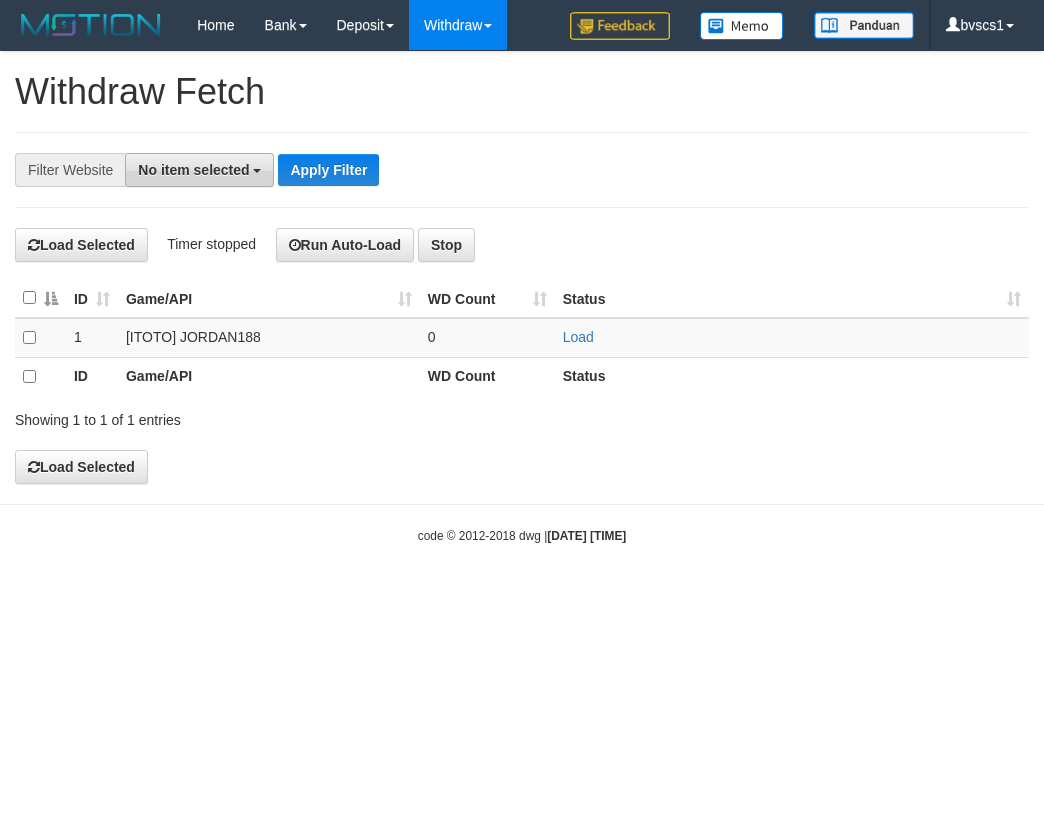 click on "No item selected" at bounding box center [193, 170] 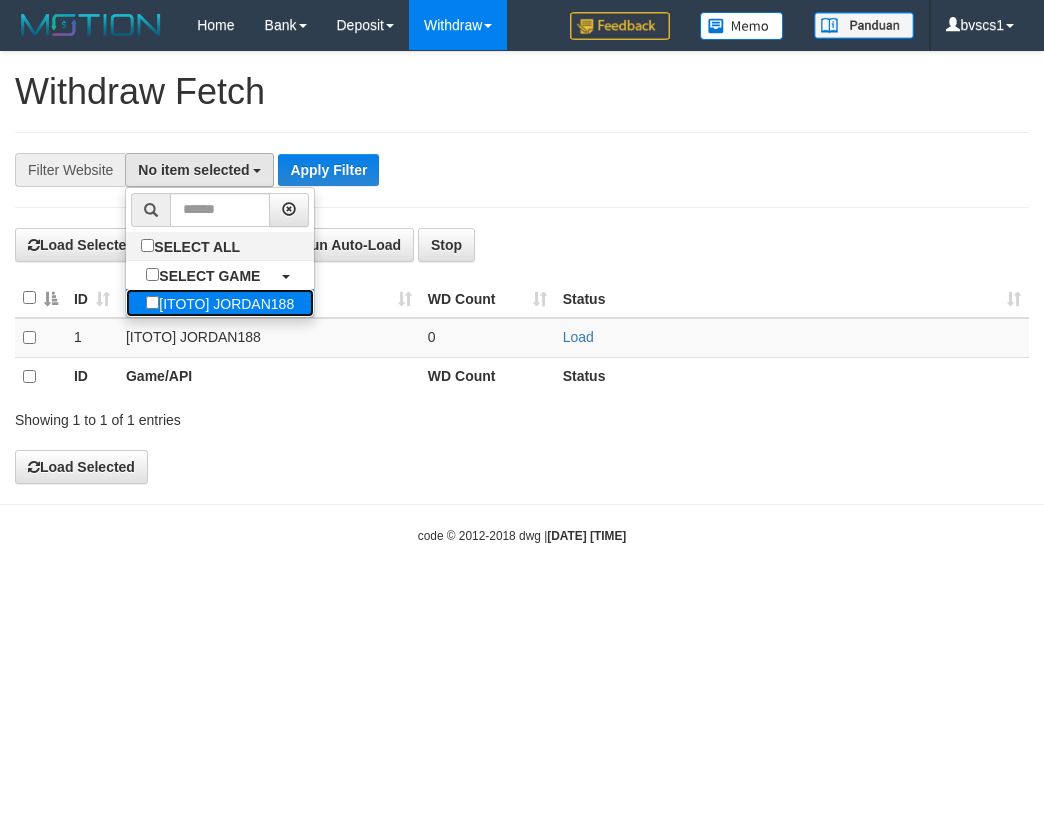 click on "[ITOTO] JORDAN188" at bounding box center (220, 303) 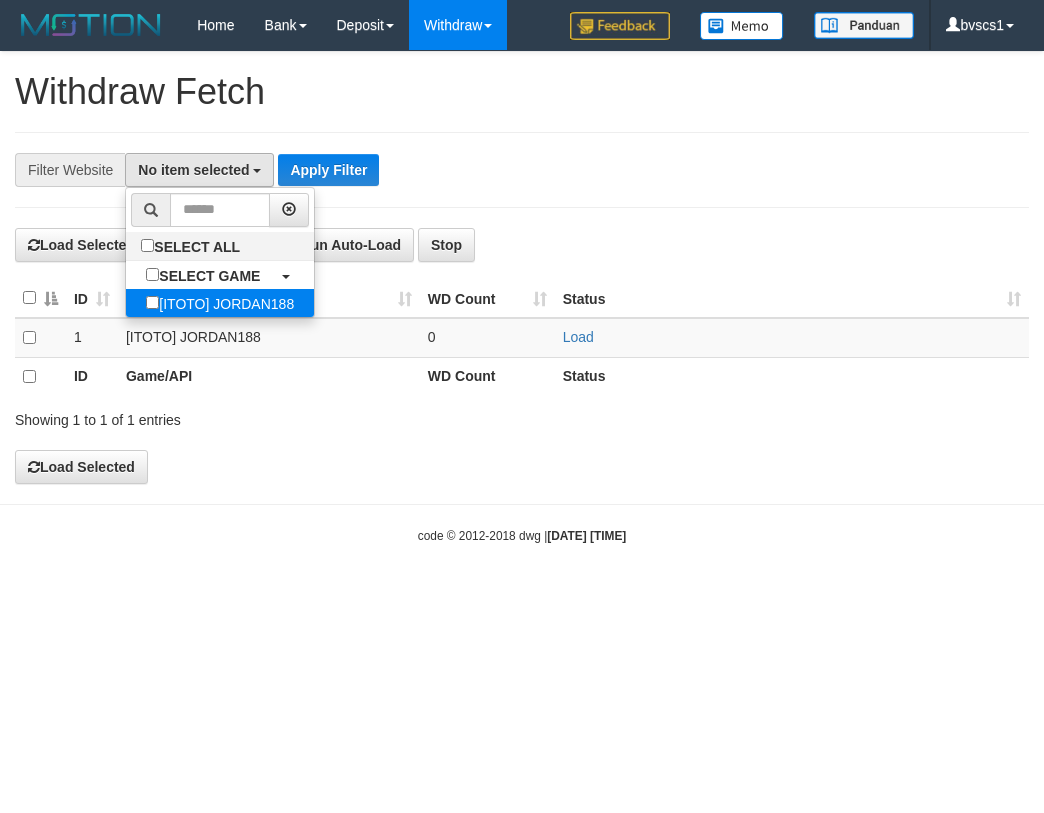 select on "****" 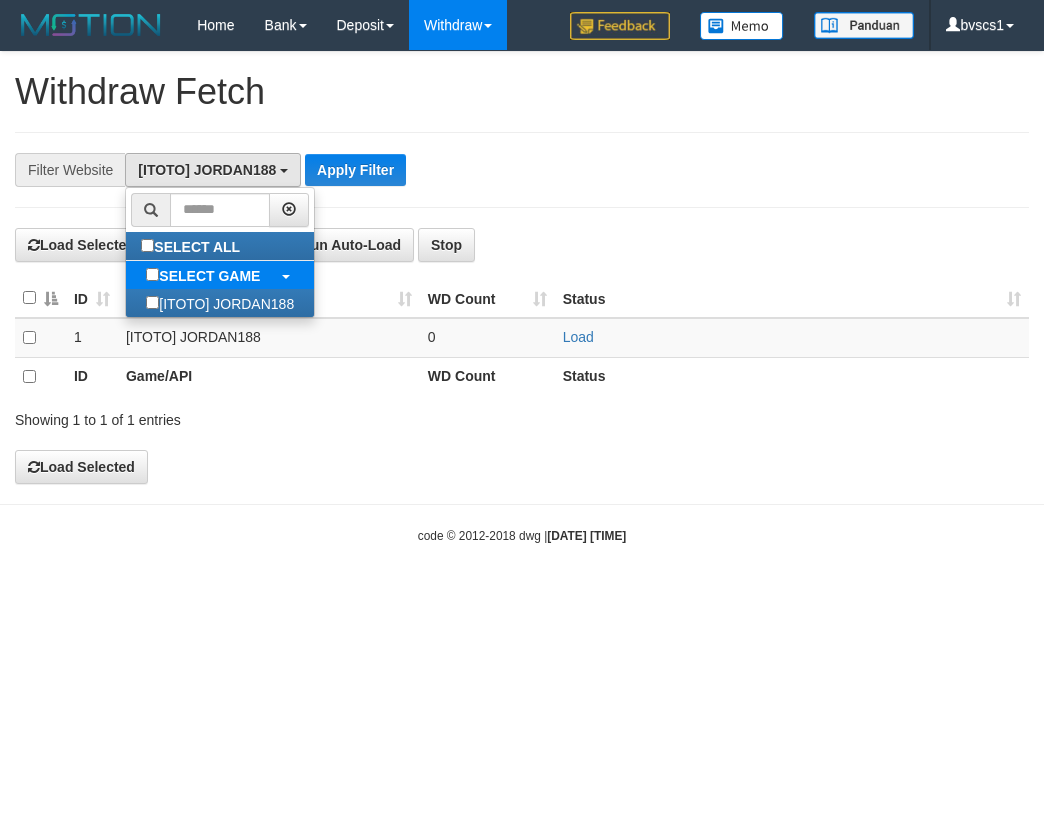 scroll, scrollTop: 18, scrollLeft: 0, axis: vertical 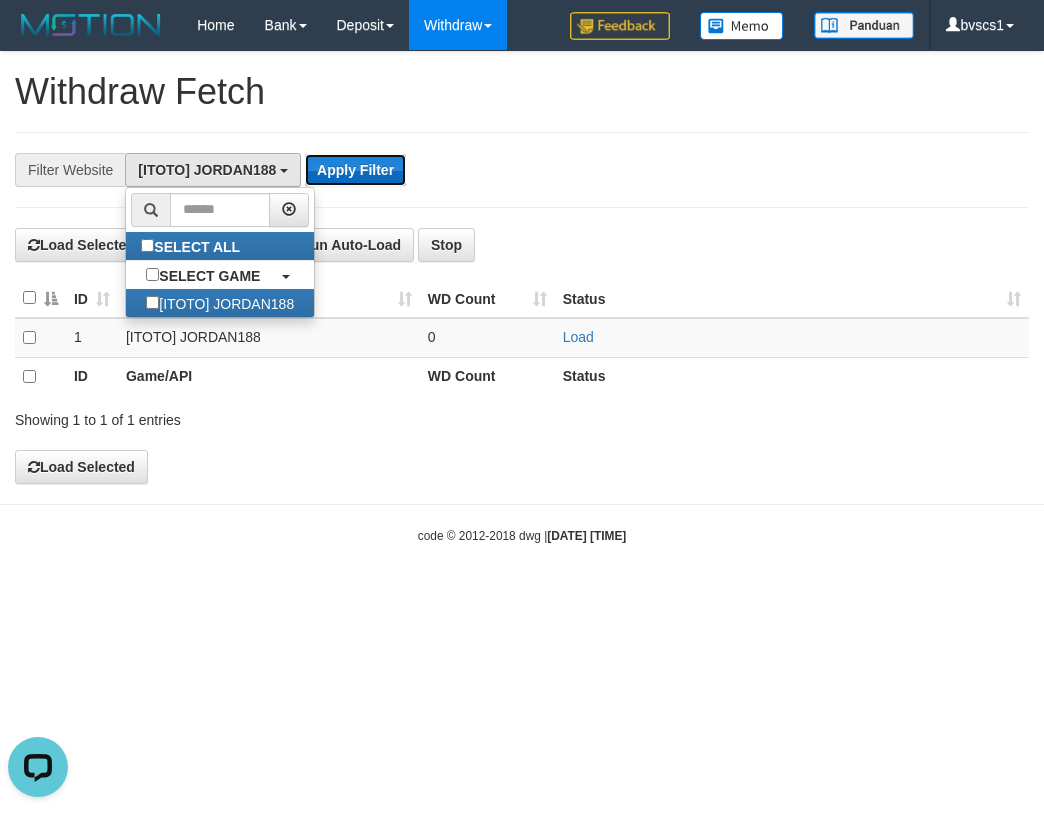 click on "Apply Filter" at bounding box center [355, 170] 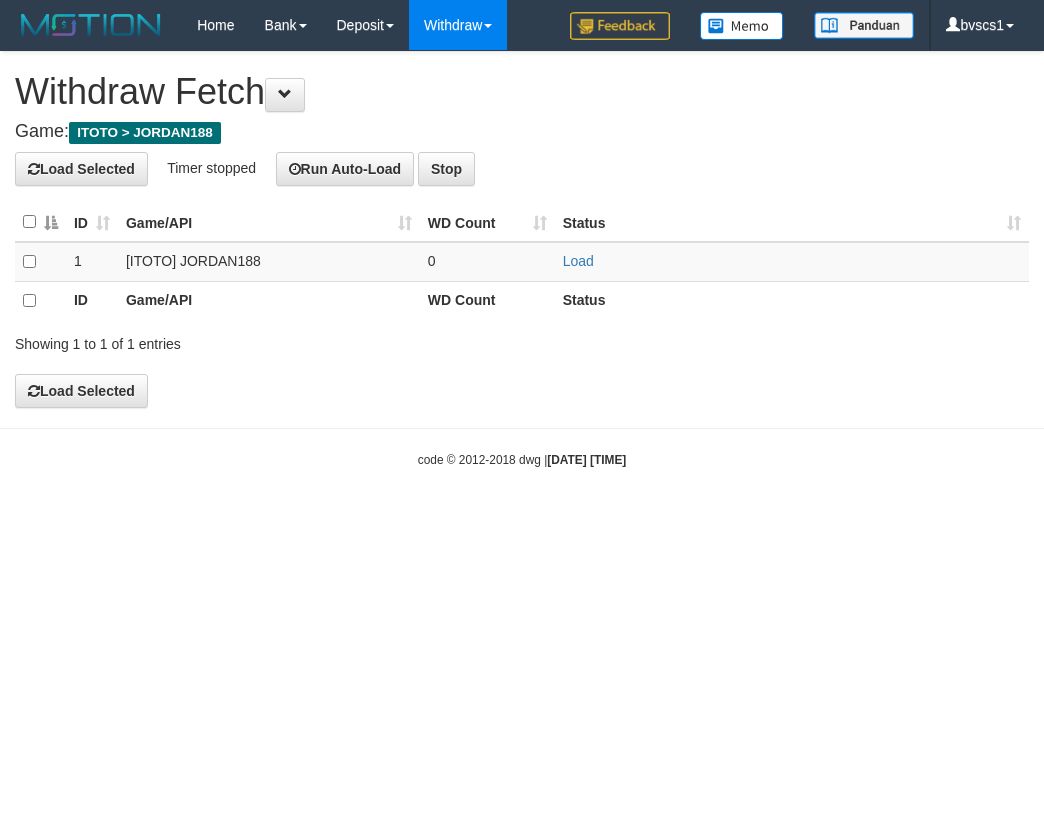 scroll, scrollTop: 0, scrollLeft: 0, axis: both 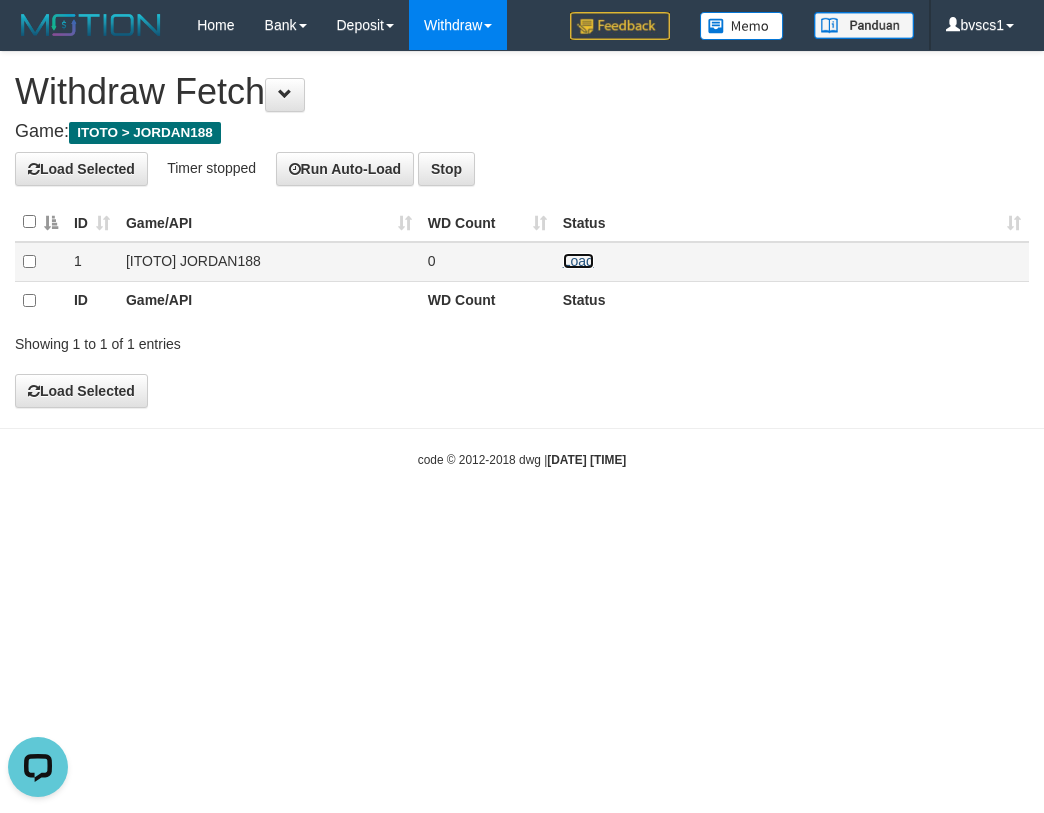 click on "Load" at bounding box center [578, 261] 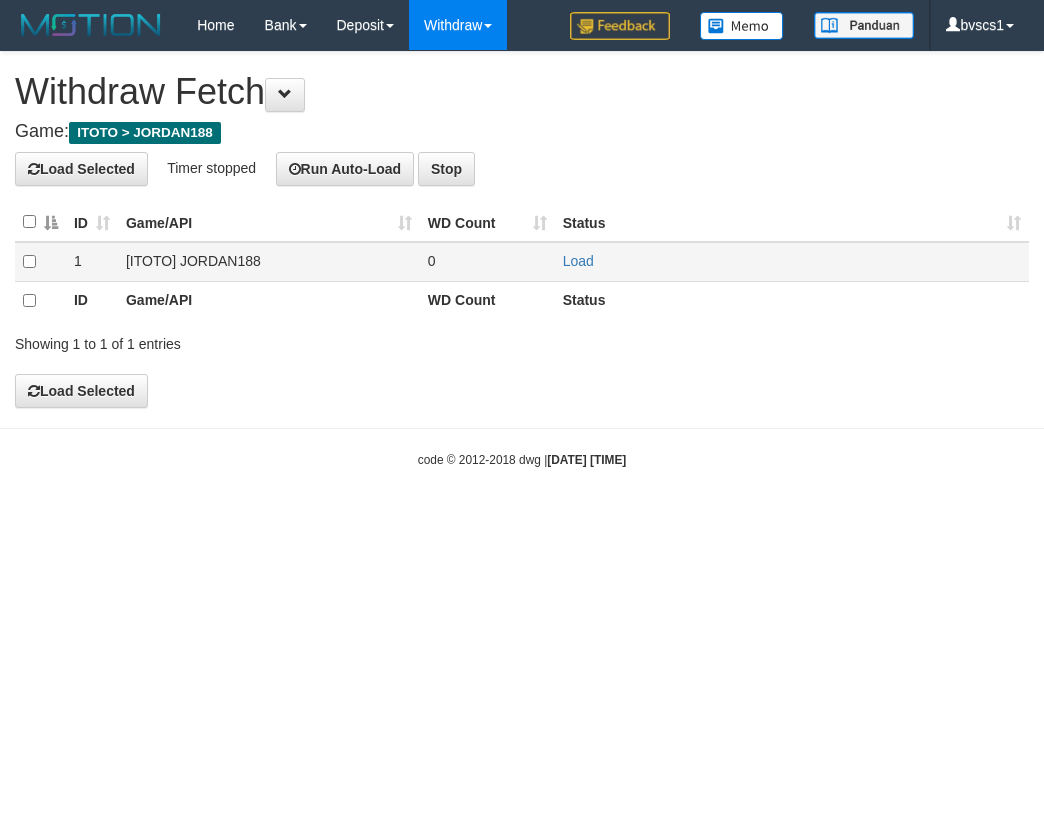 scroll, scrollTop: 0, scrollLeft: 0, axis: both 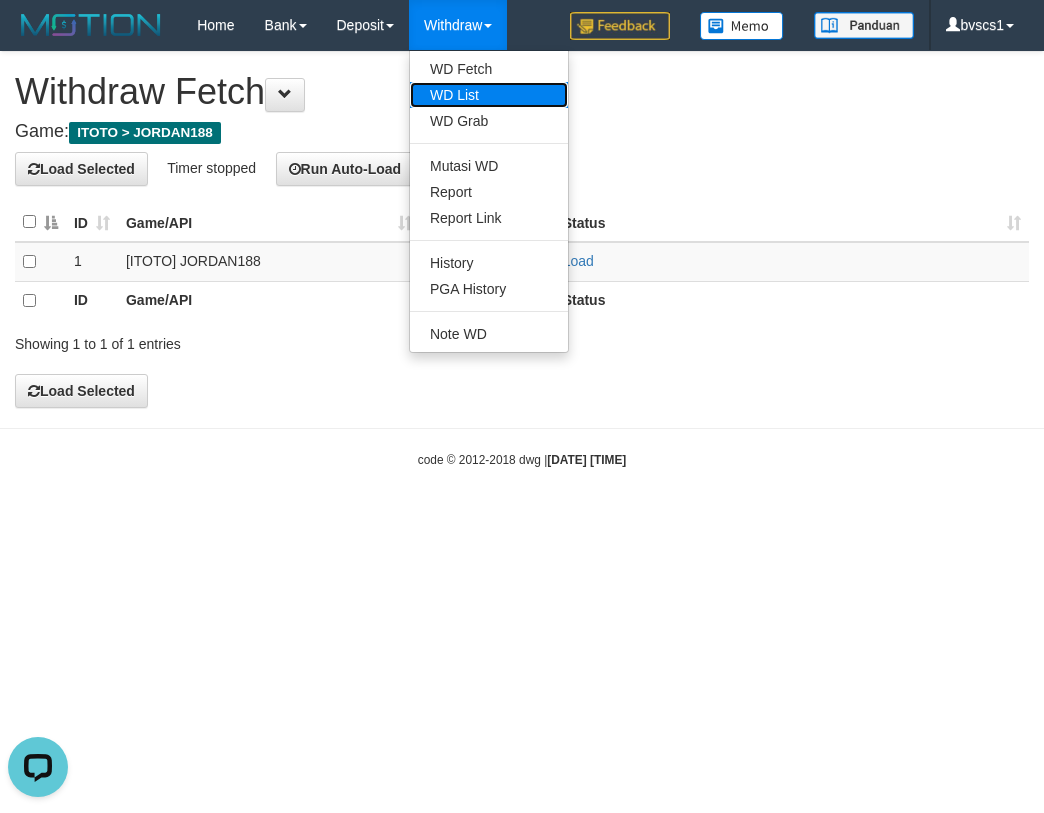 click on "WD List" at bounding box center (489, 95) 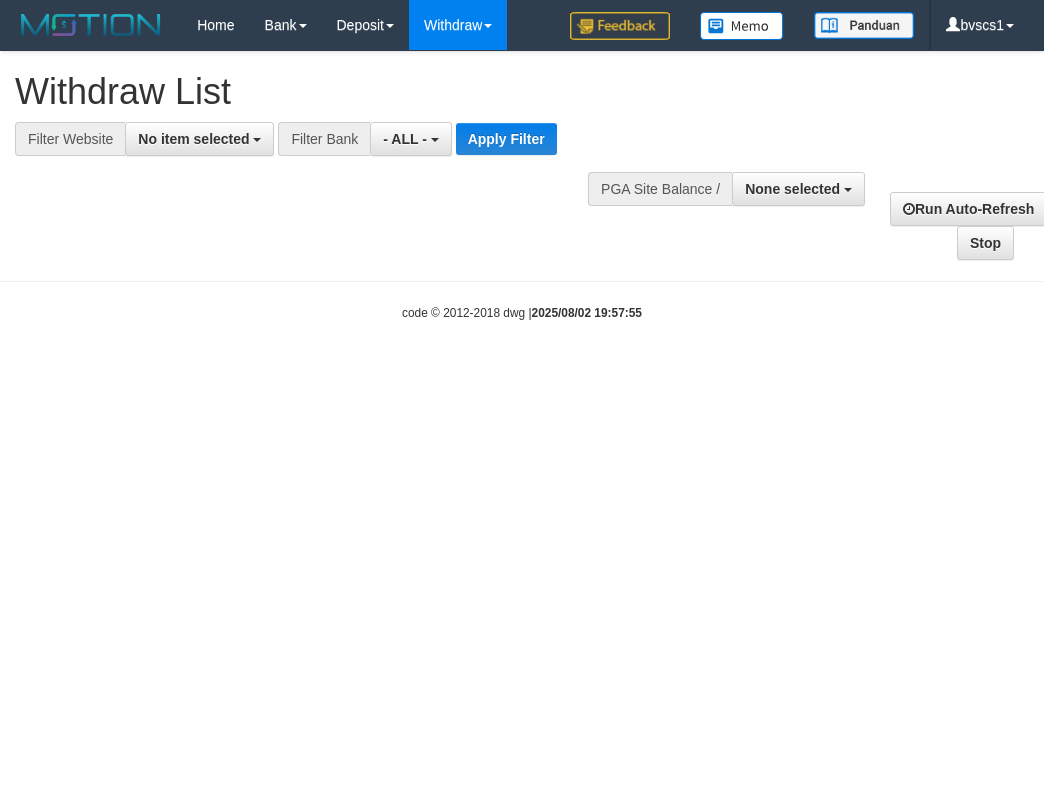 select 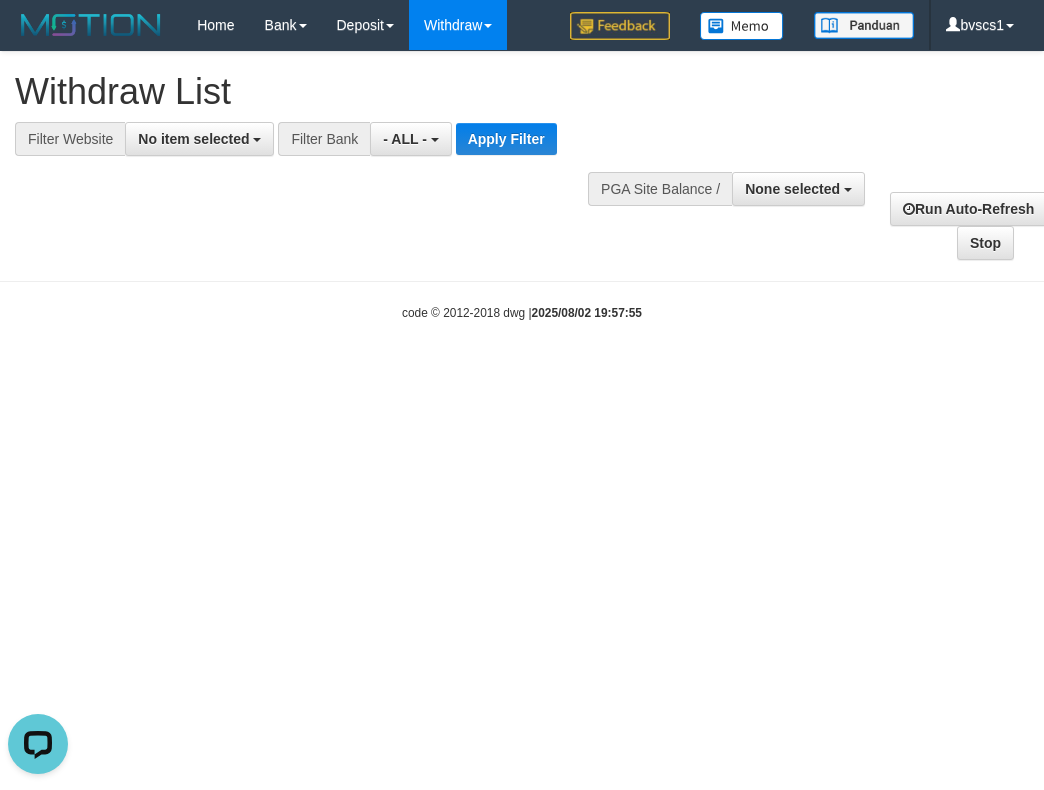 scroll, scrollTop: 0, scrollLeft: 0, axis: both 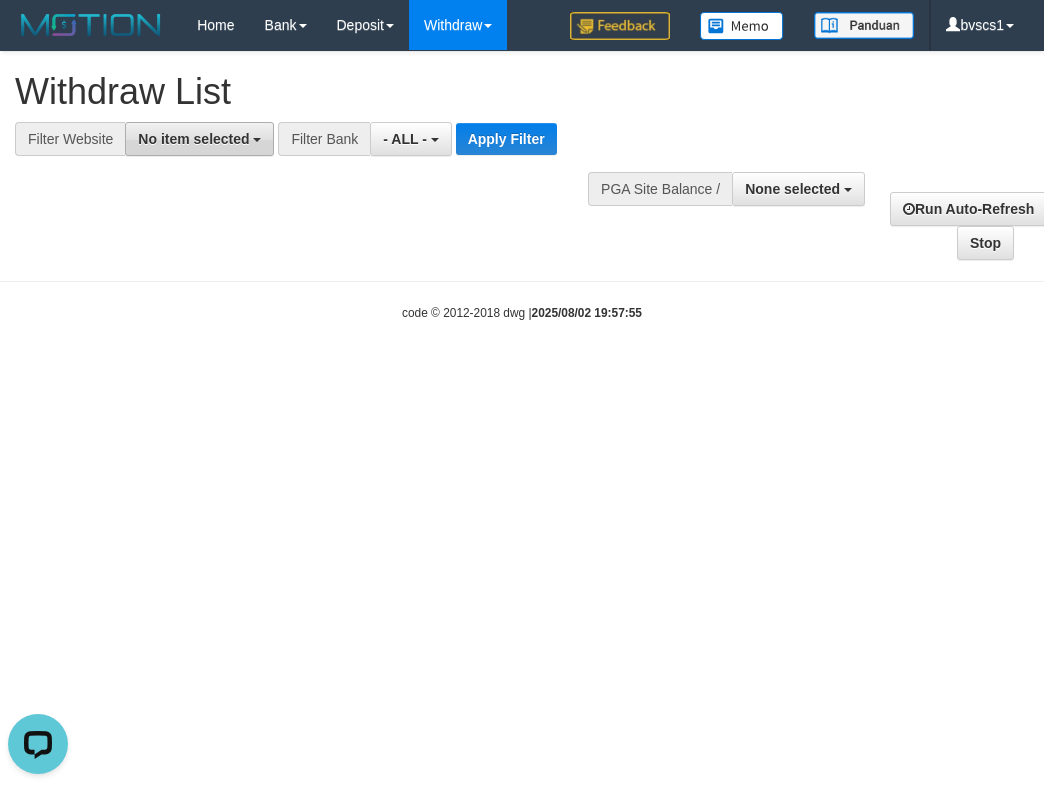 click on "No item selected" at bounding box center (199, 139) 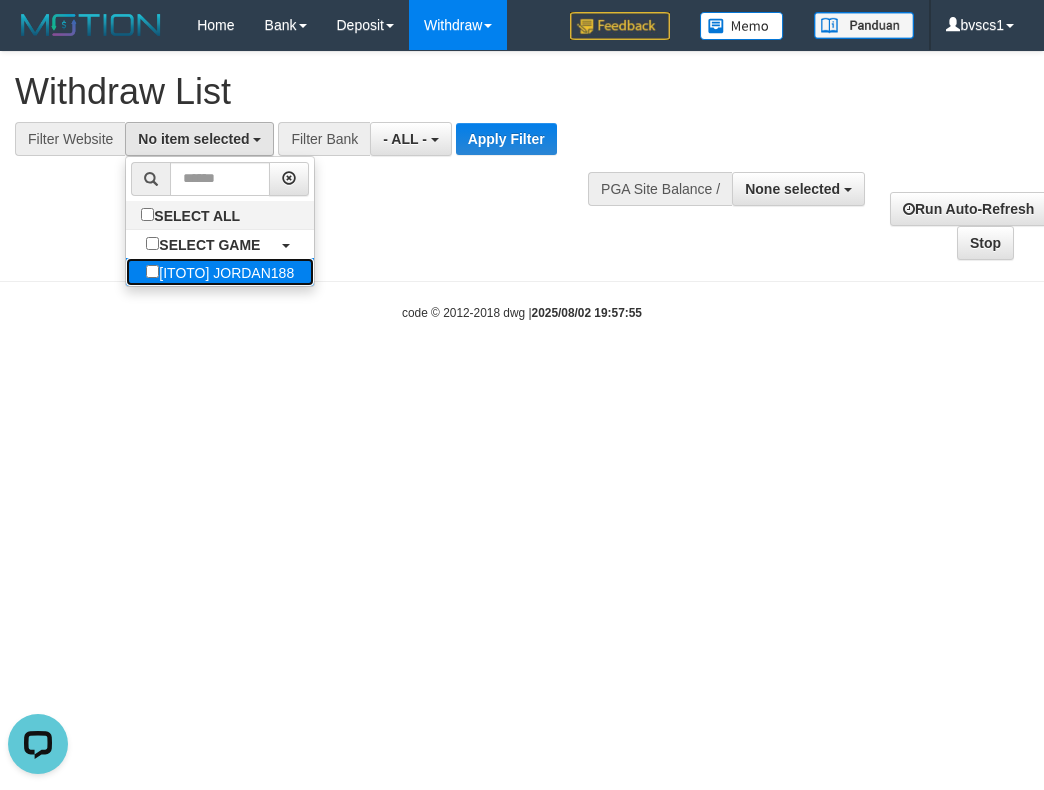click on "[ITOTO] JORDAN188" at bounding box center (220, 272) 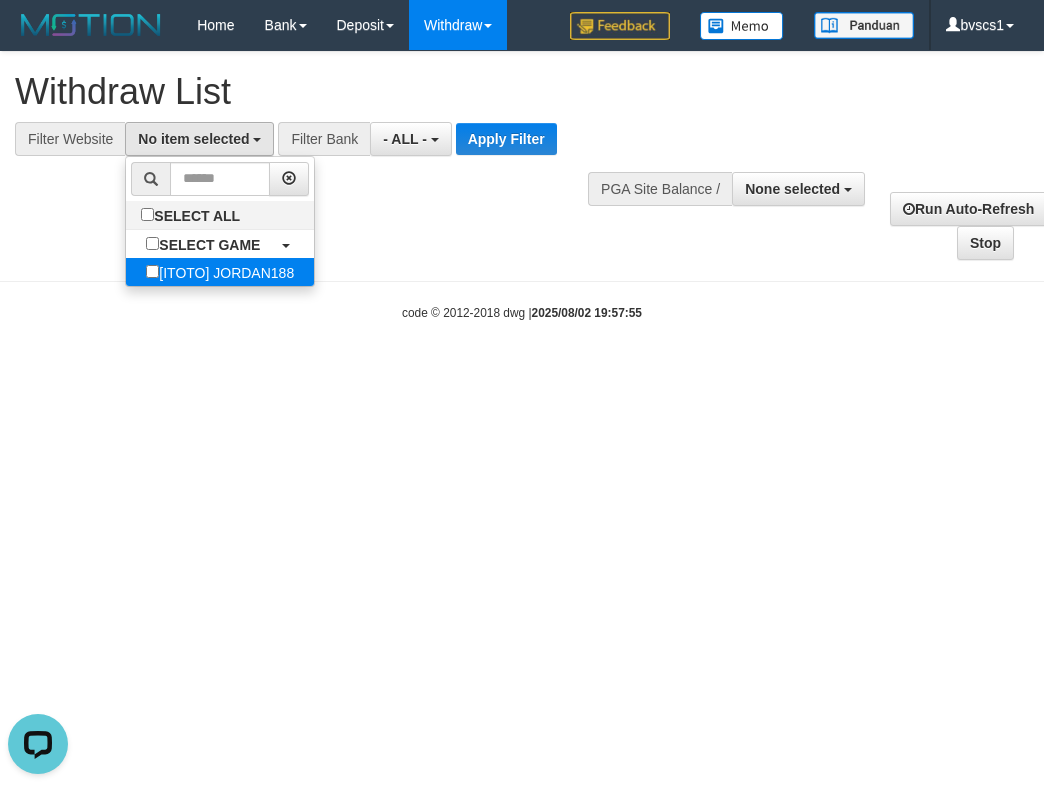 select on "****" 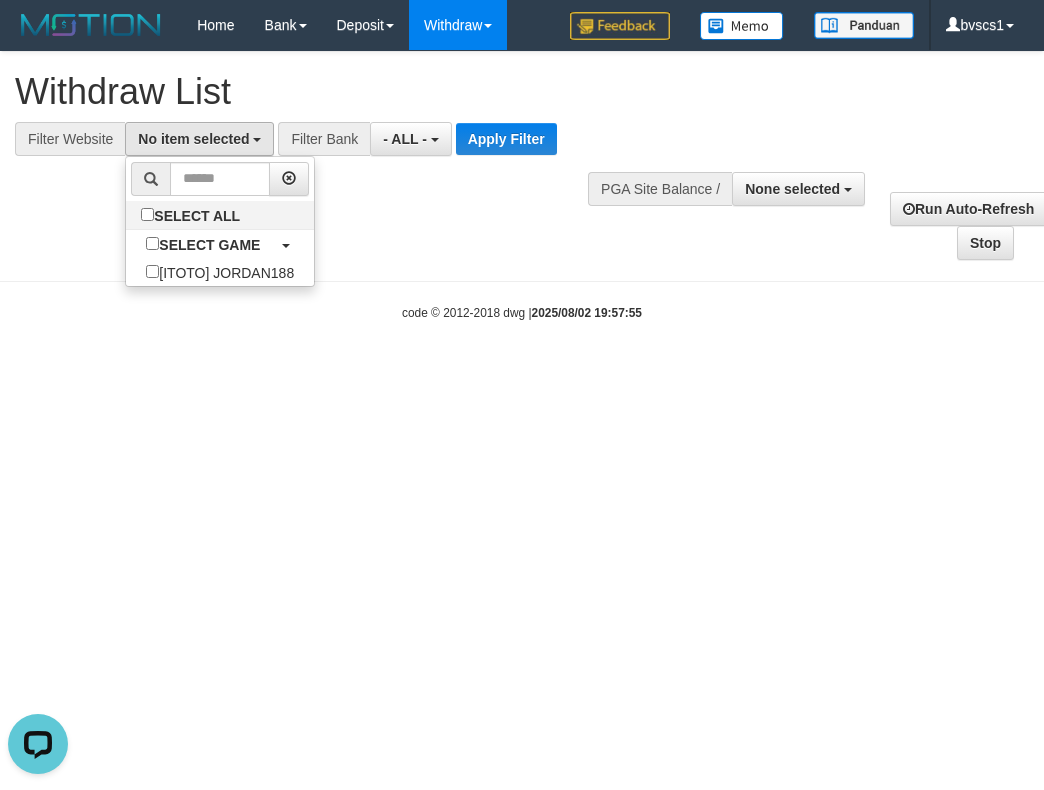 scroll, scrollTop: 18, scrollLeft: 0, axis: vertical 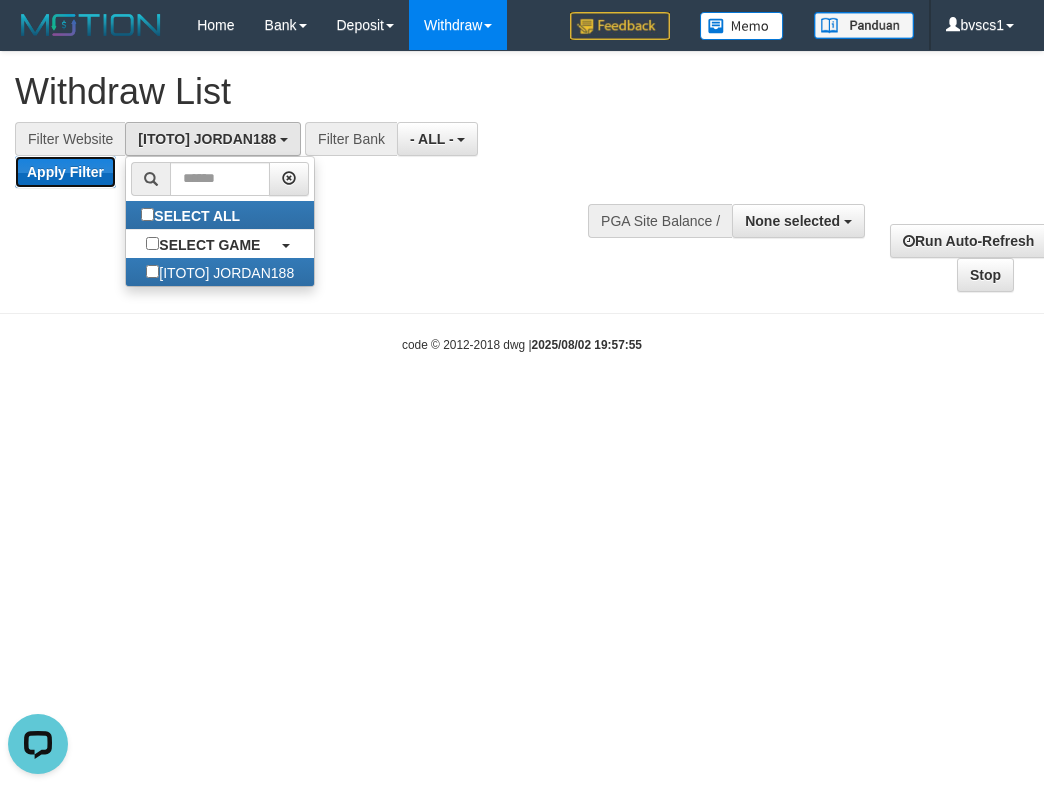 click on "Apply Filter" at bounding box center (65, 172) 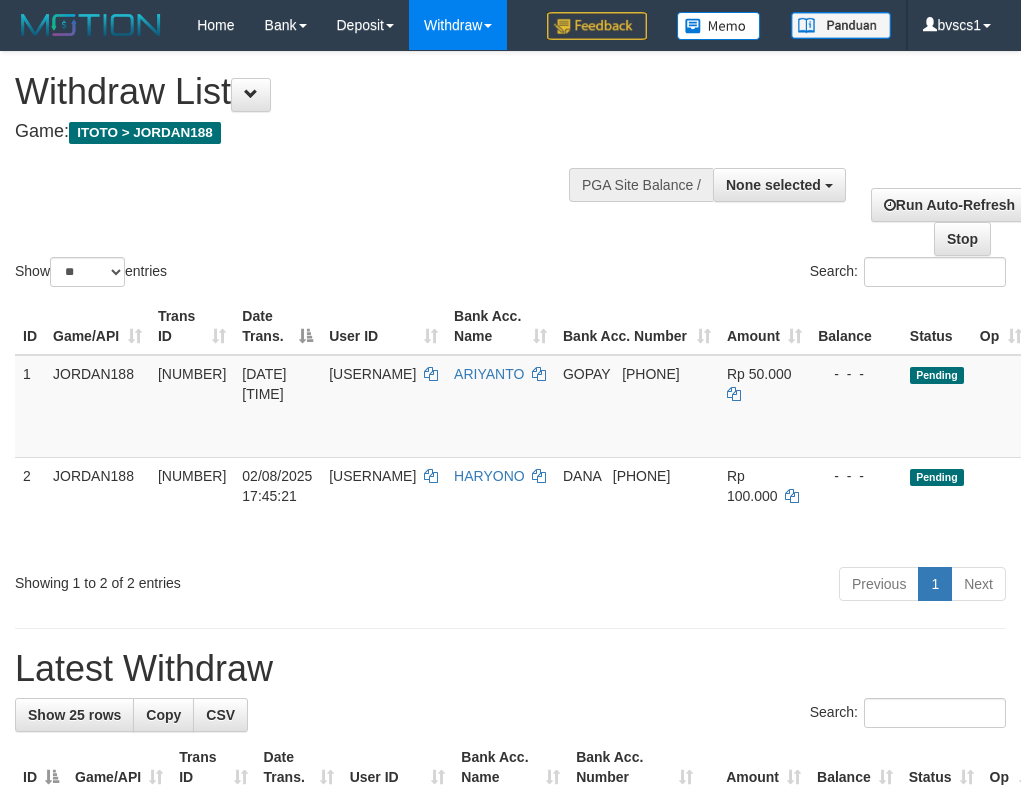 select 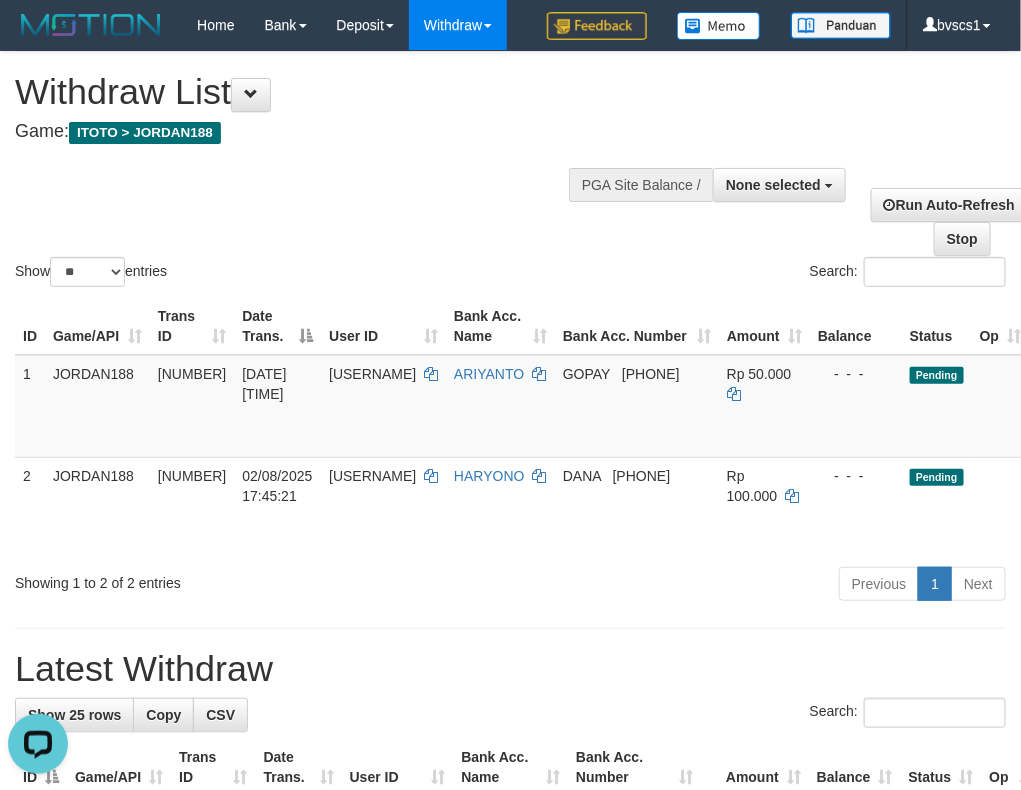 scroll, scrollTop: 0, scrollLeft: 0, axis: both 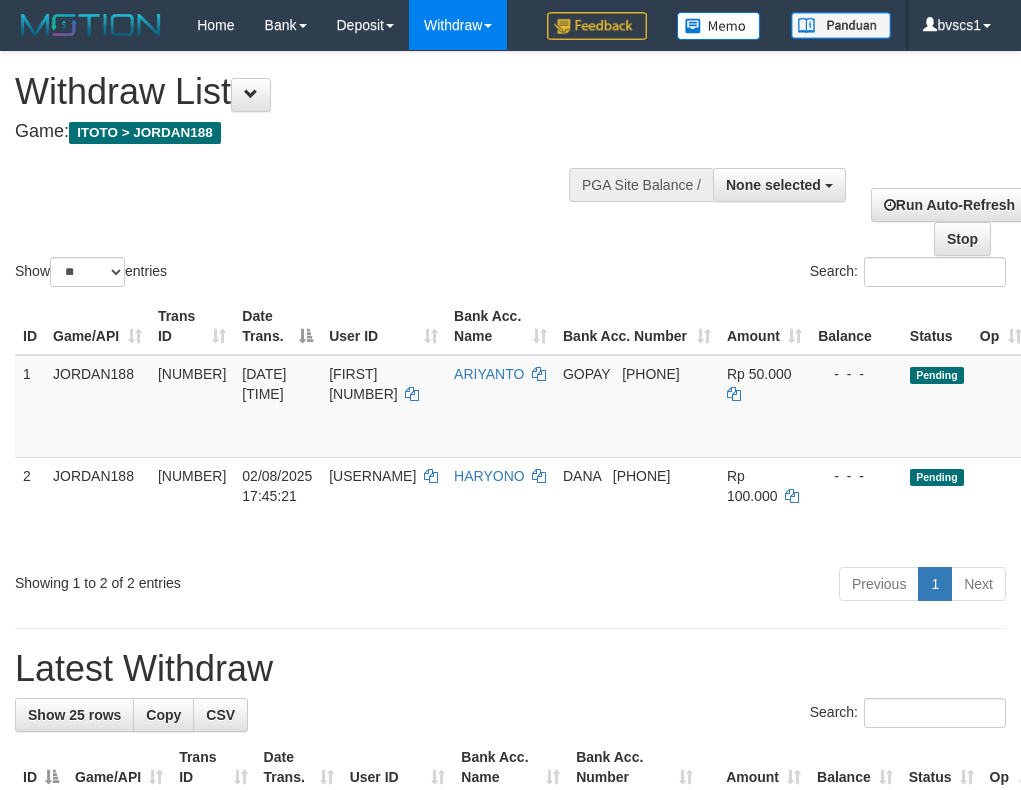 select 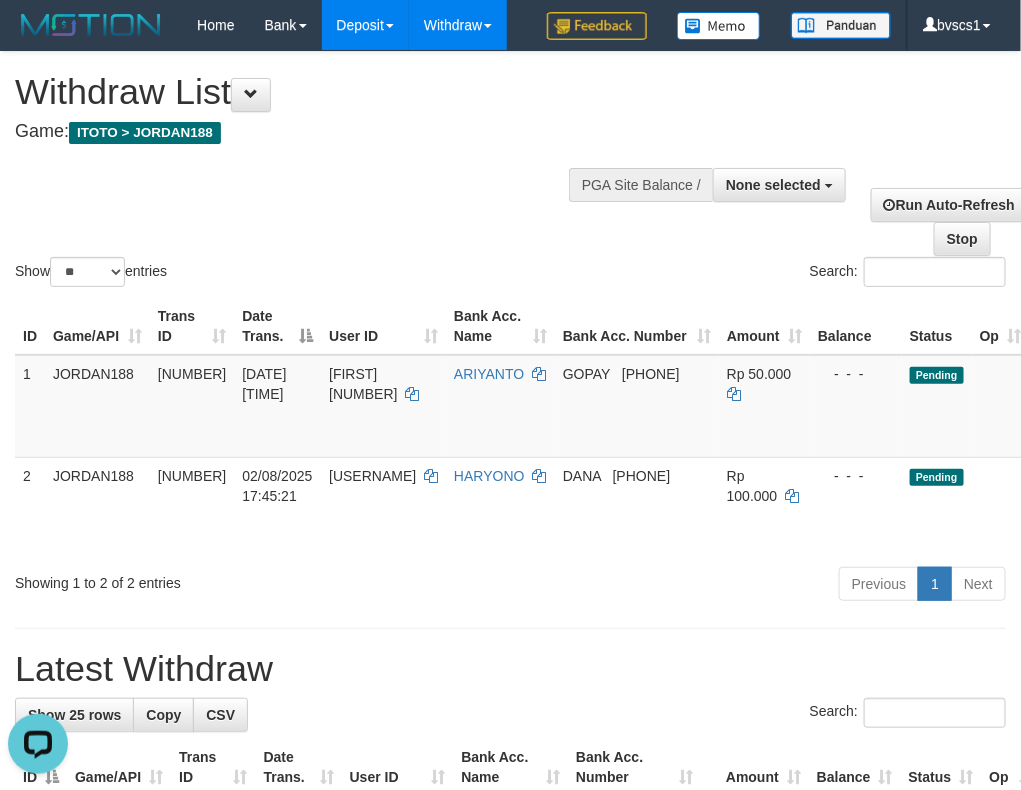 scroll, scrollTop: 0, scrollLeft: 0, axis: both 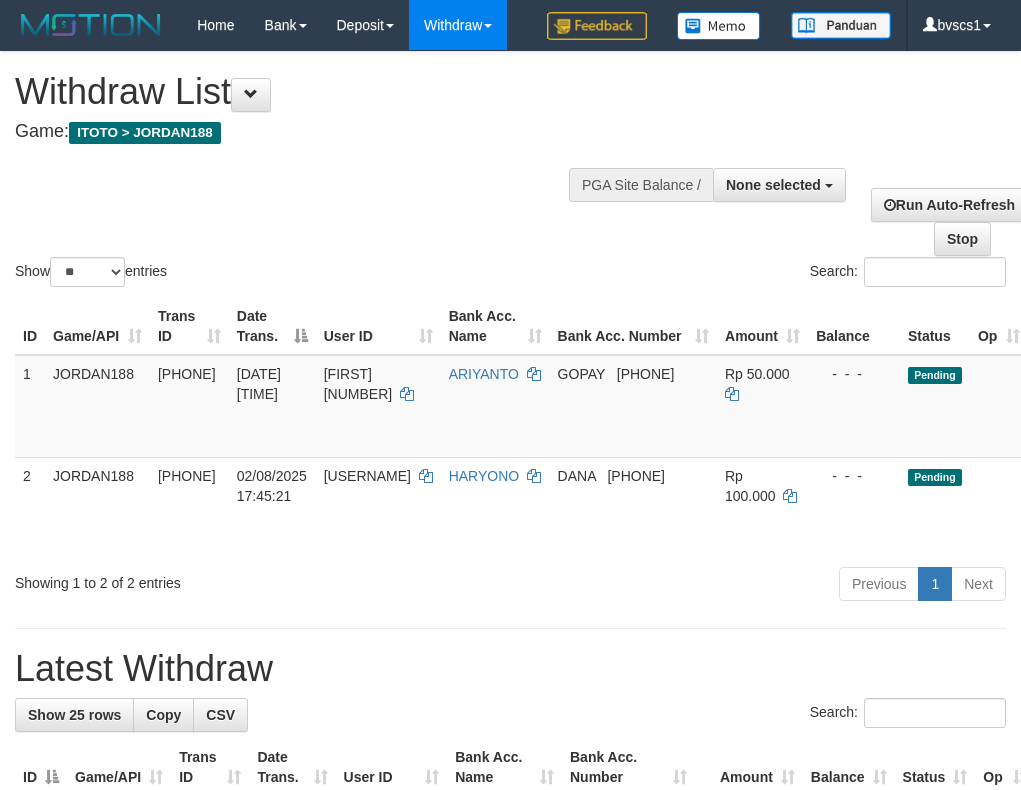 select 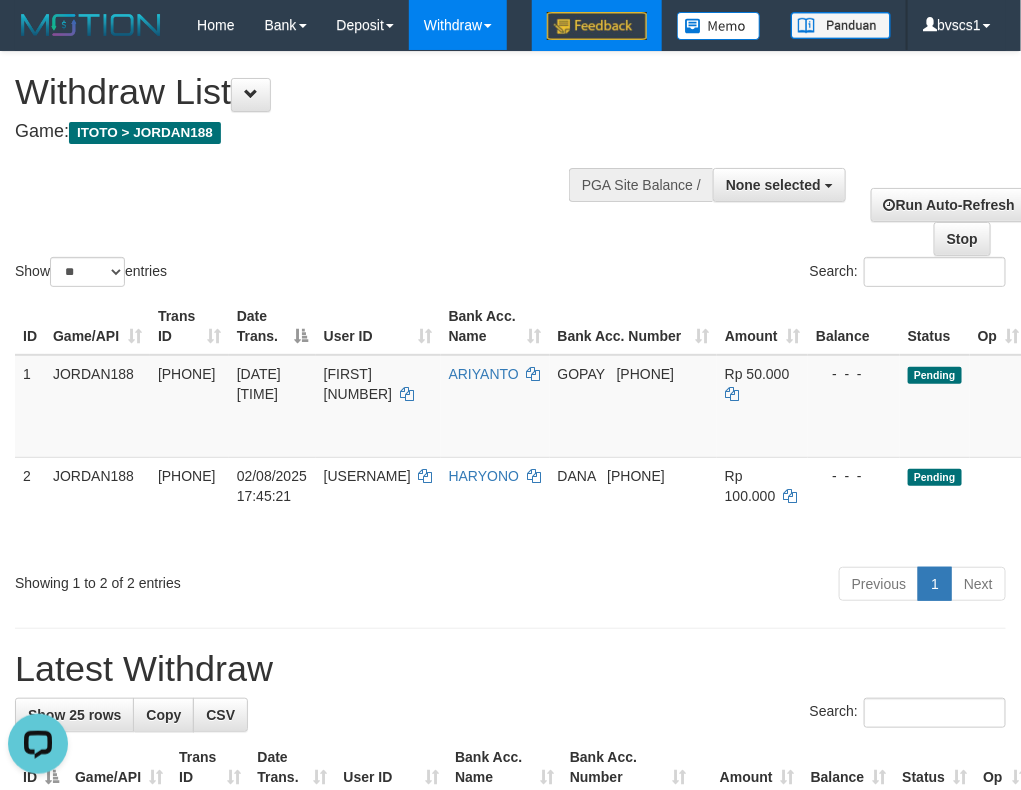 scroll, scrollTop: 0, scrollLeft: 0, axis: both 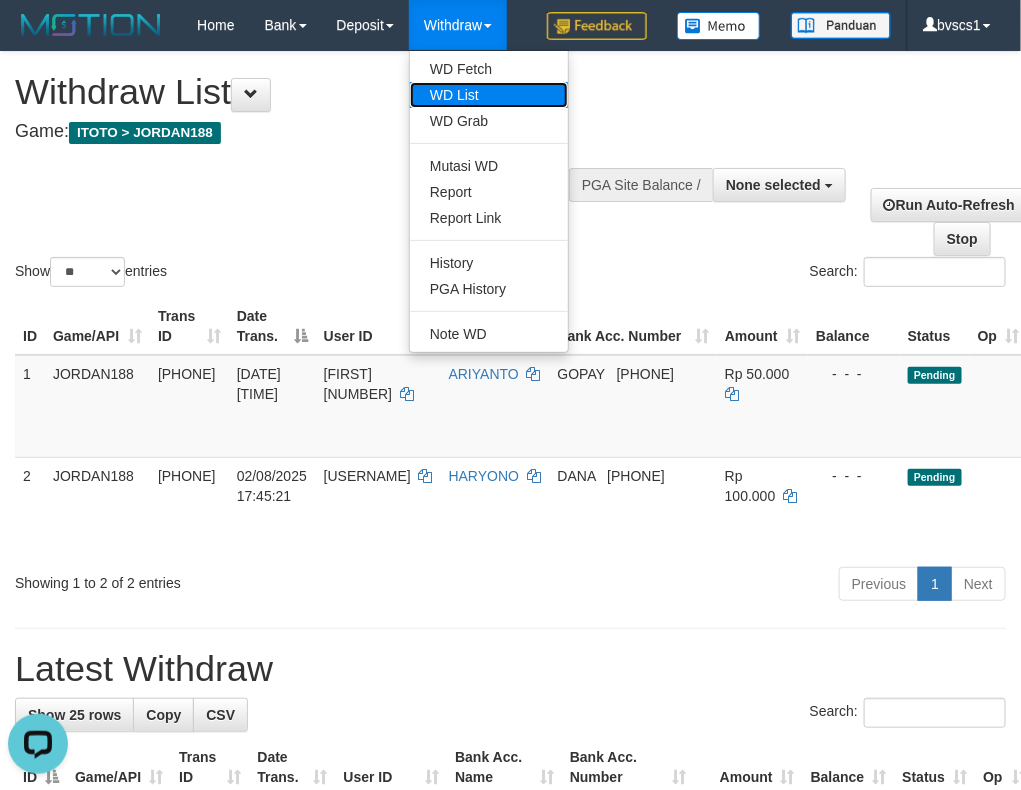 click on "WD List" at bounding box center [489, 95] 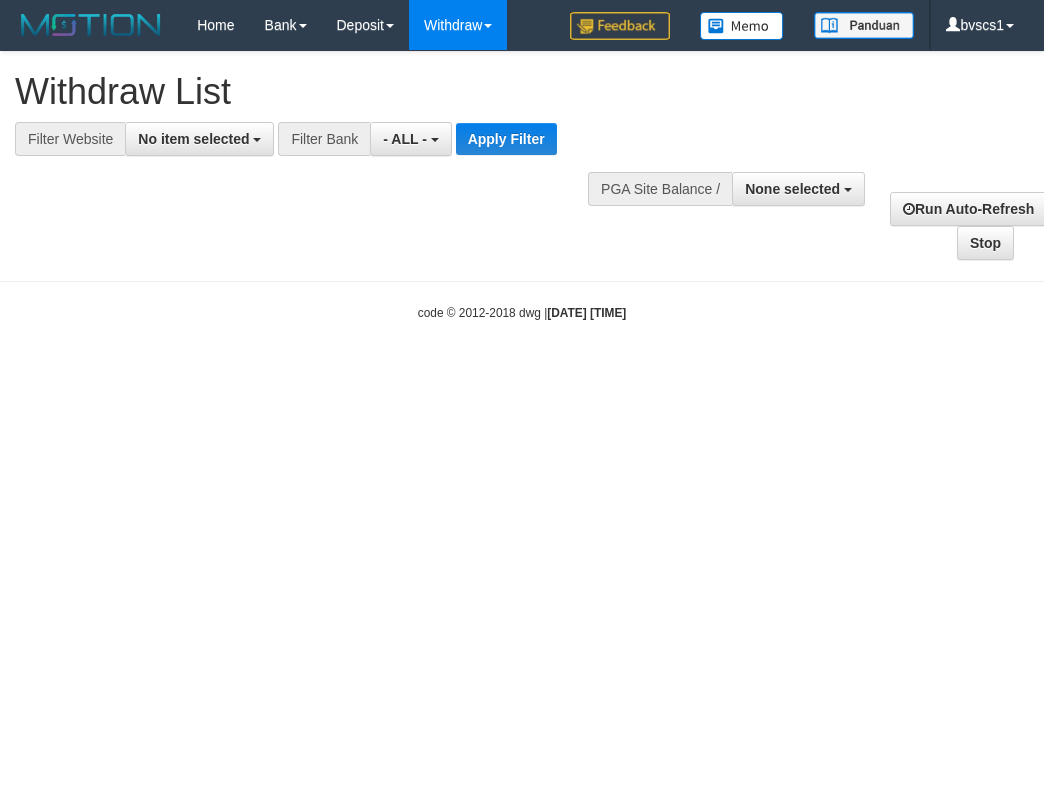 select 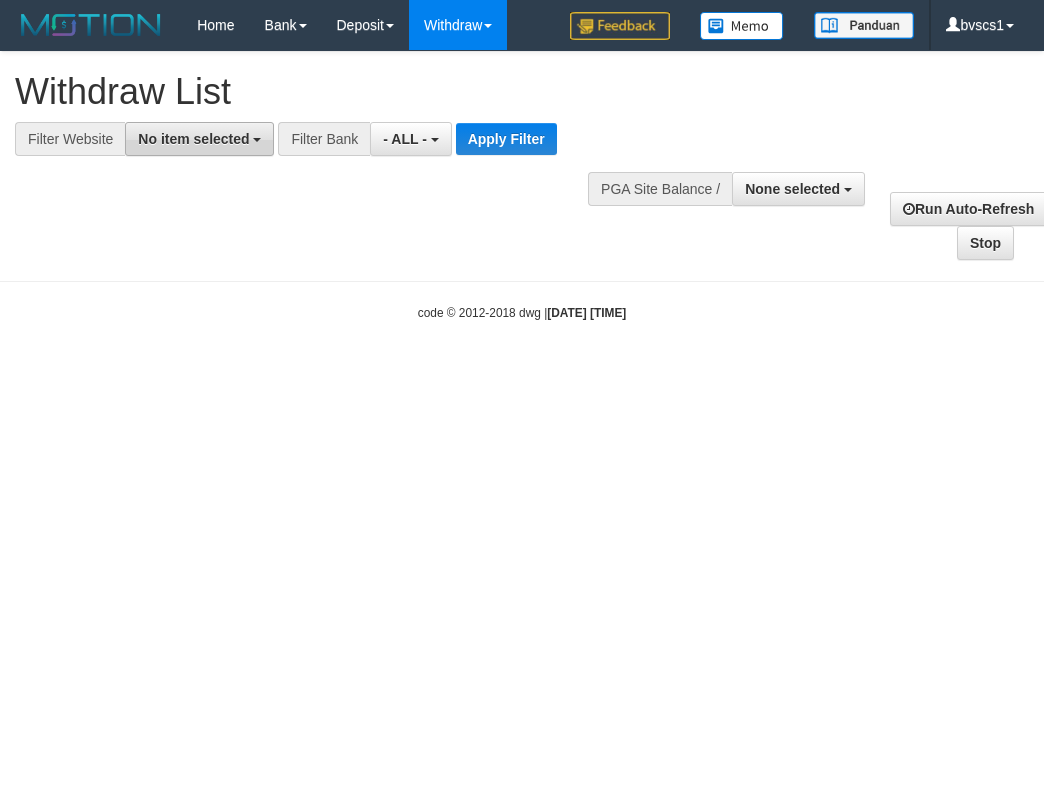 click on "No item selected" at bounding box center [193, 139] 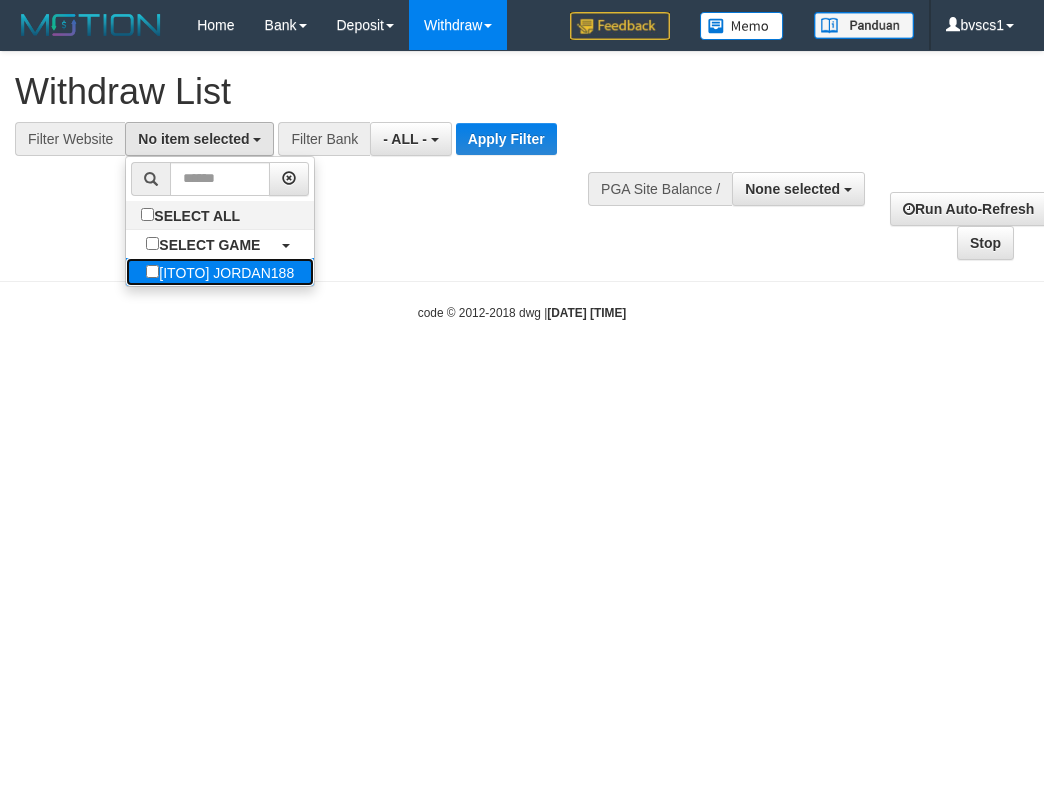 drag, startPoint x: 210, startPoint y: 273, endPoint x: 315, endPoint y: 247, distance: 108.17116 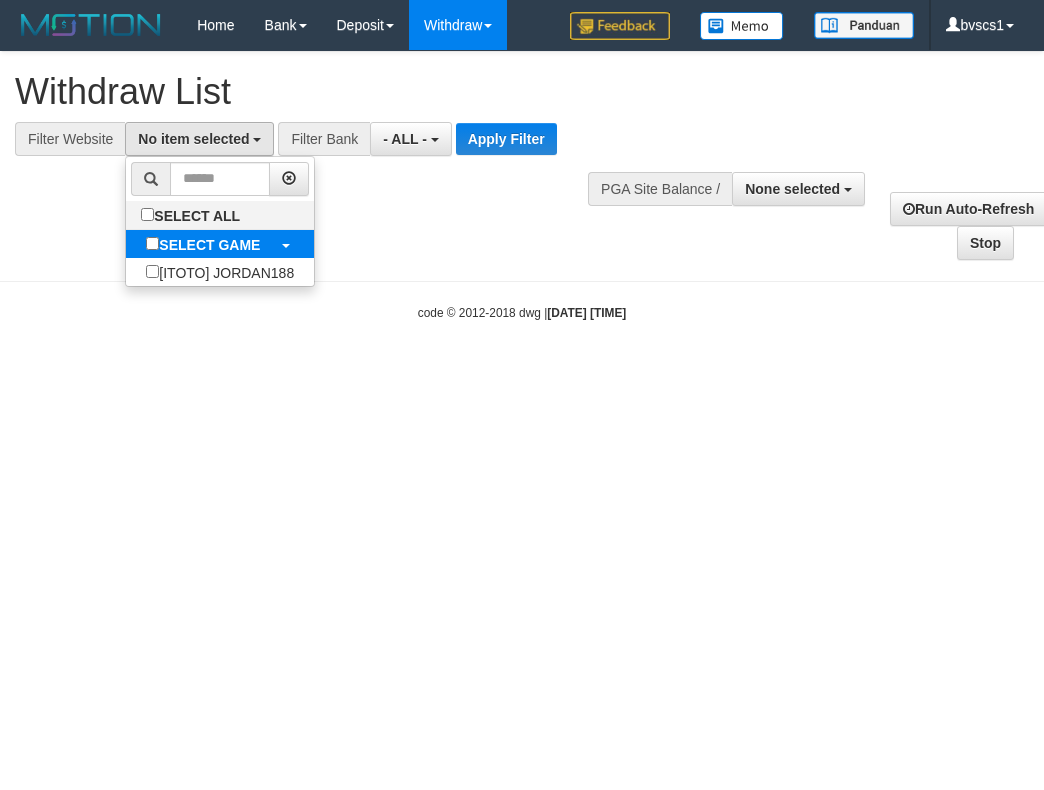 select on "****" 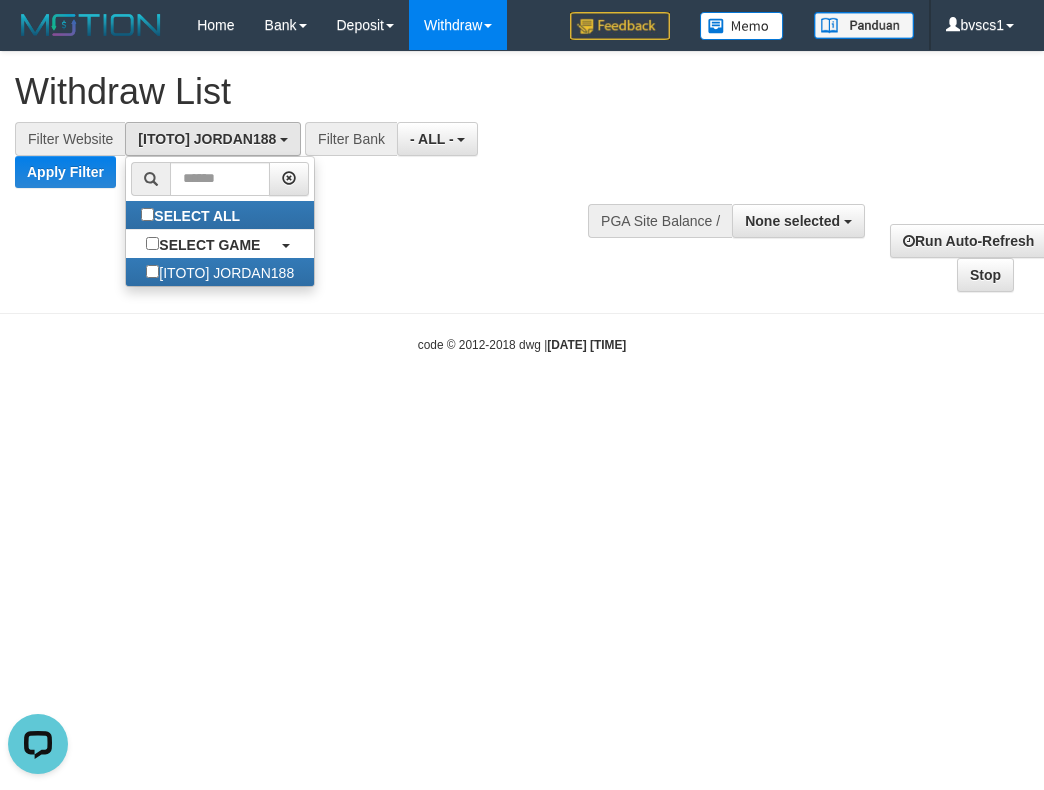 scroll, scrollTop: 0, scrollLeft: 0, axis: both 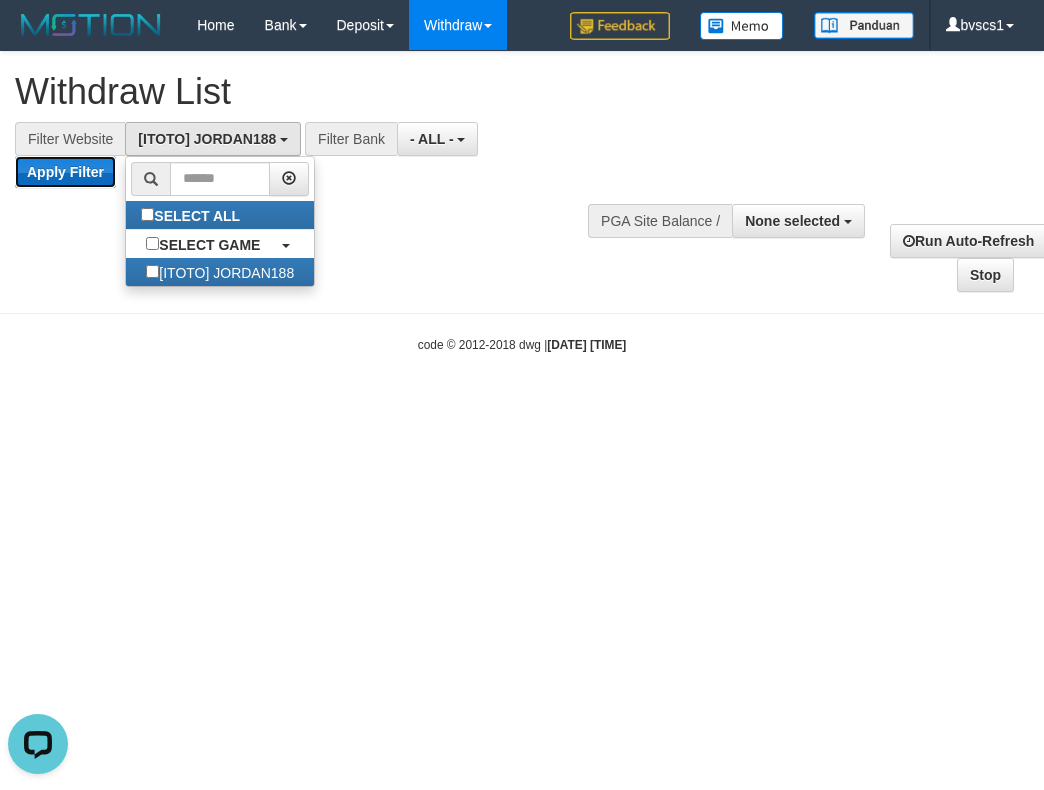 click on "Apply Filter" at bounding box center [65, 172] 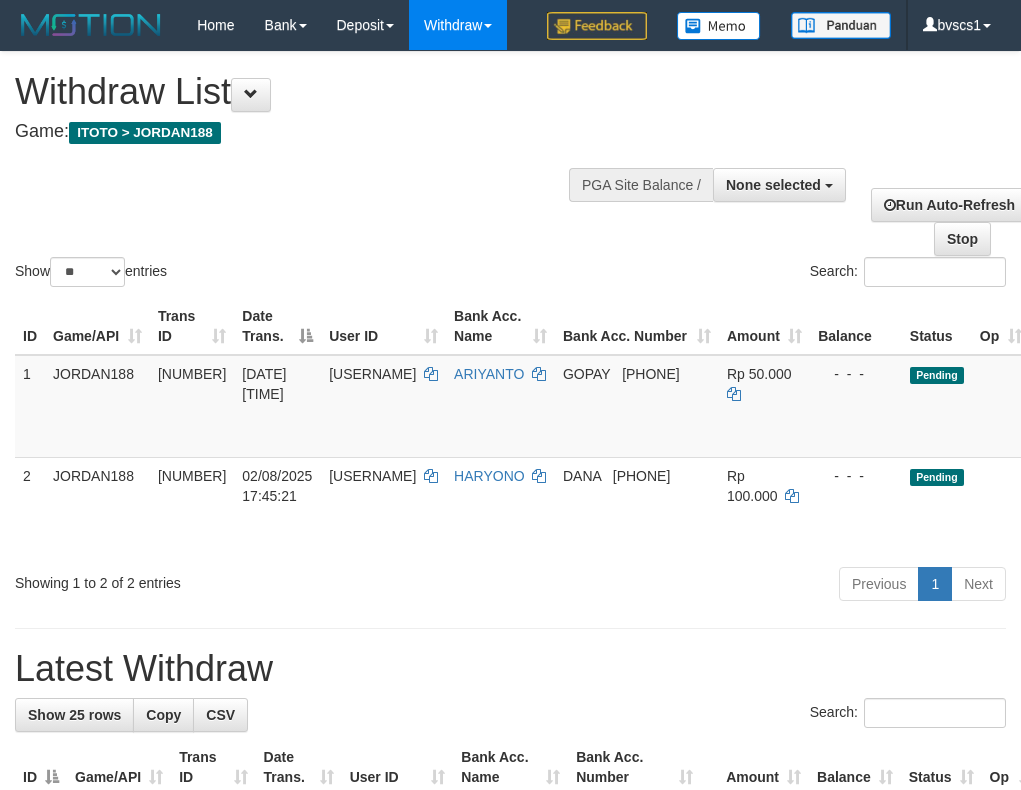 select 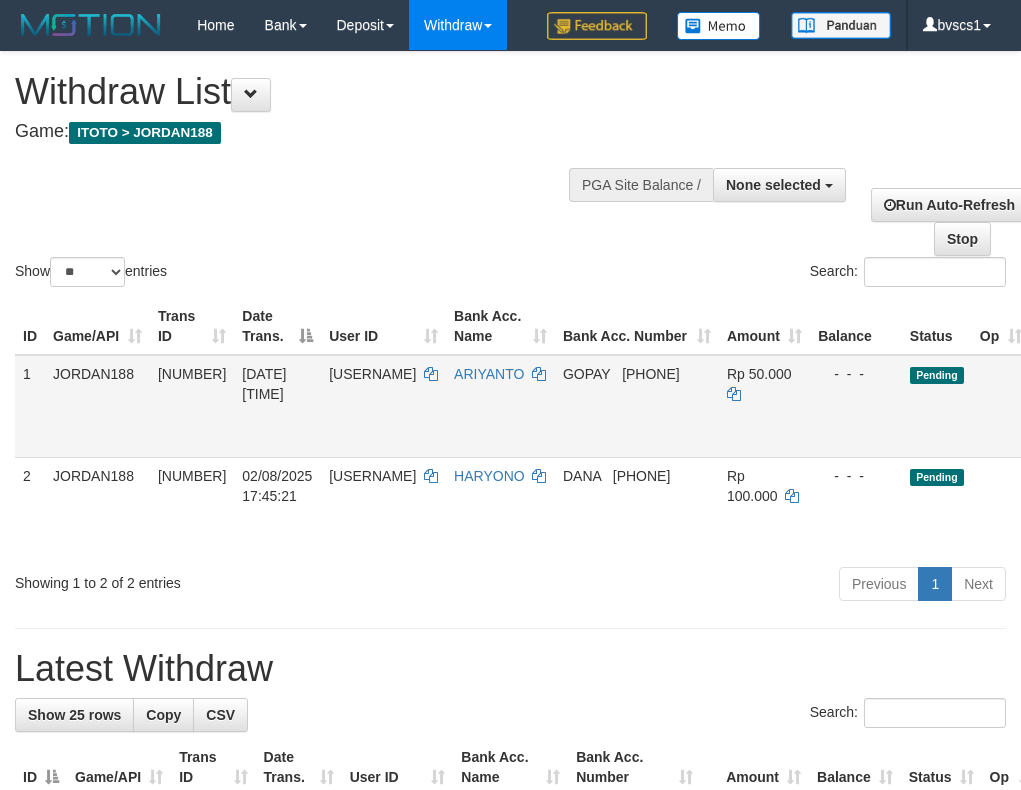 scroll, scrollTop: 0, scrollLeft: 0, axis: both 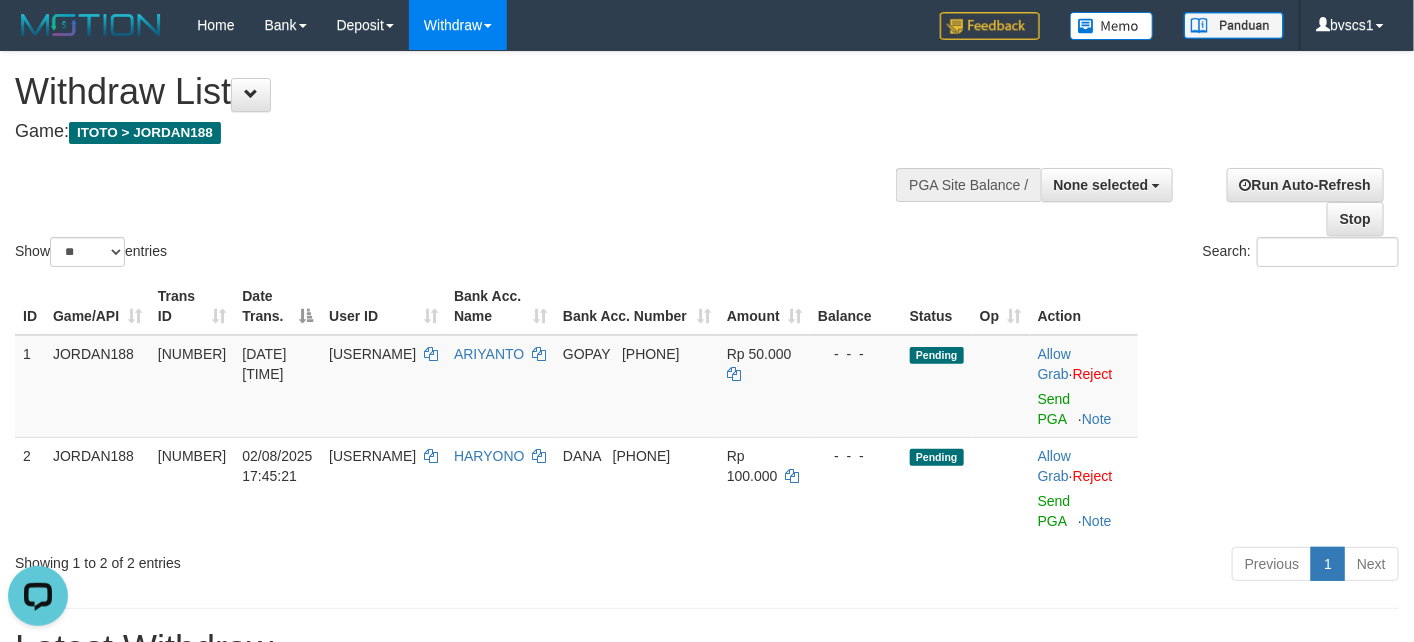 drag, startPoint x: 1117, startPoint y: 205, endPoint x: 1120, endPoint y: 166, distance: 39.115215 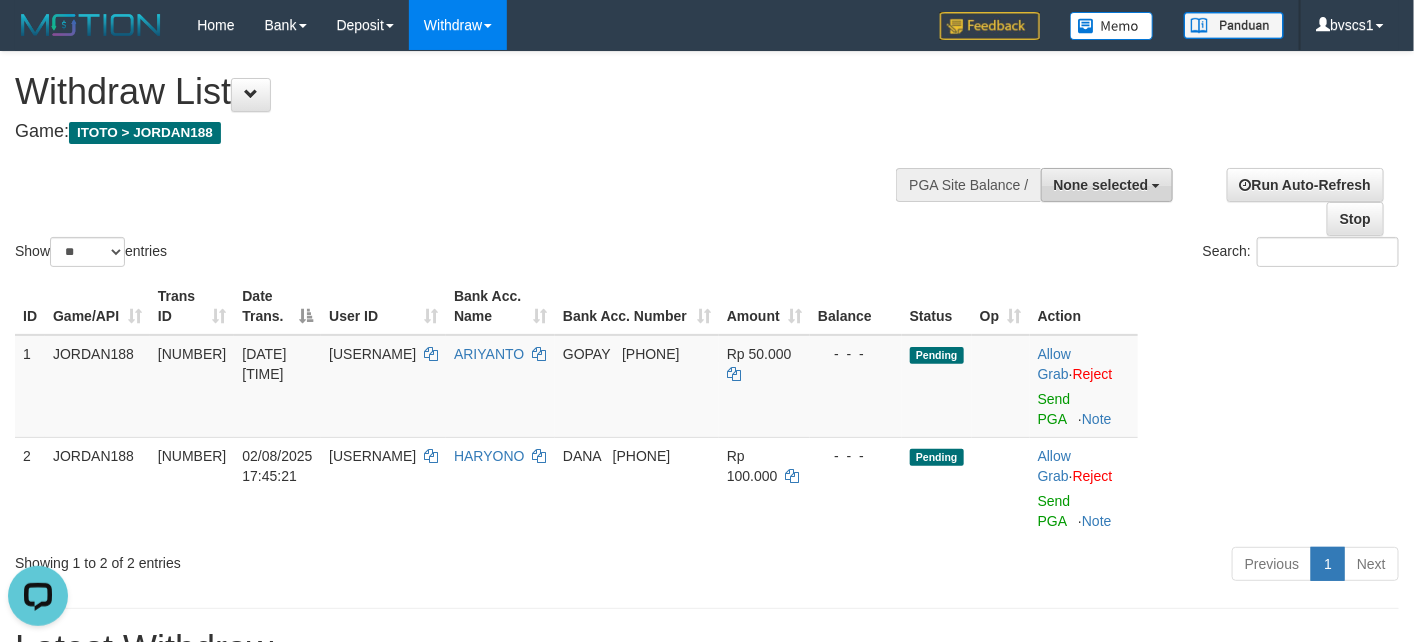 click on "None selected" at bounding box center [1107, 185] 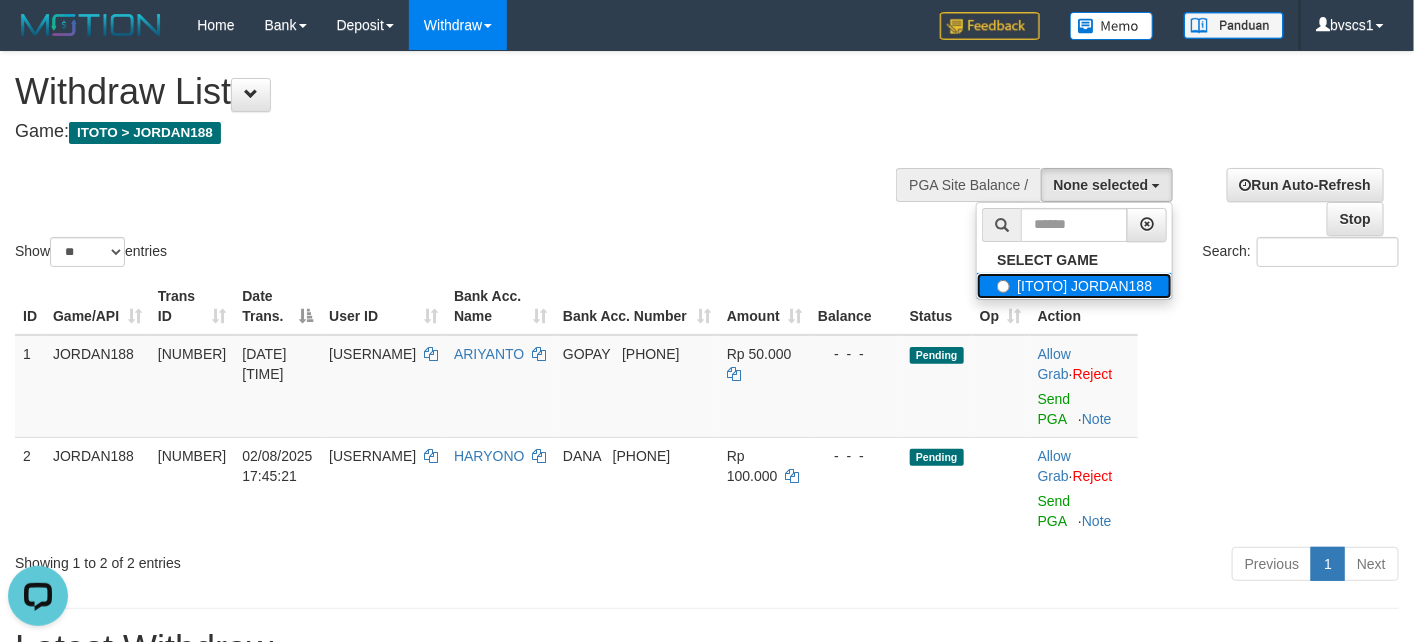 click on "[ITOTO] JORDAN188" at bounding box center [1074, 286] 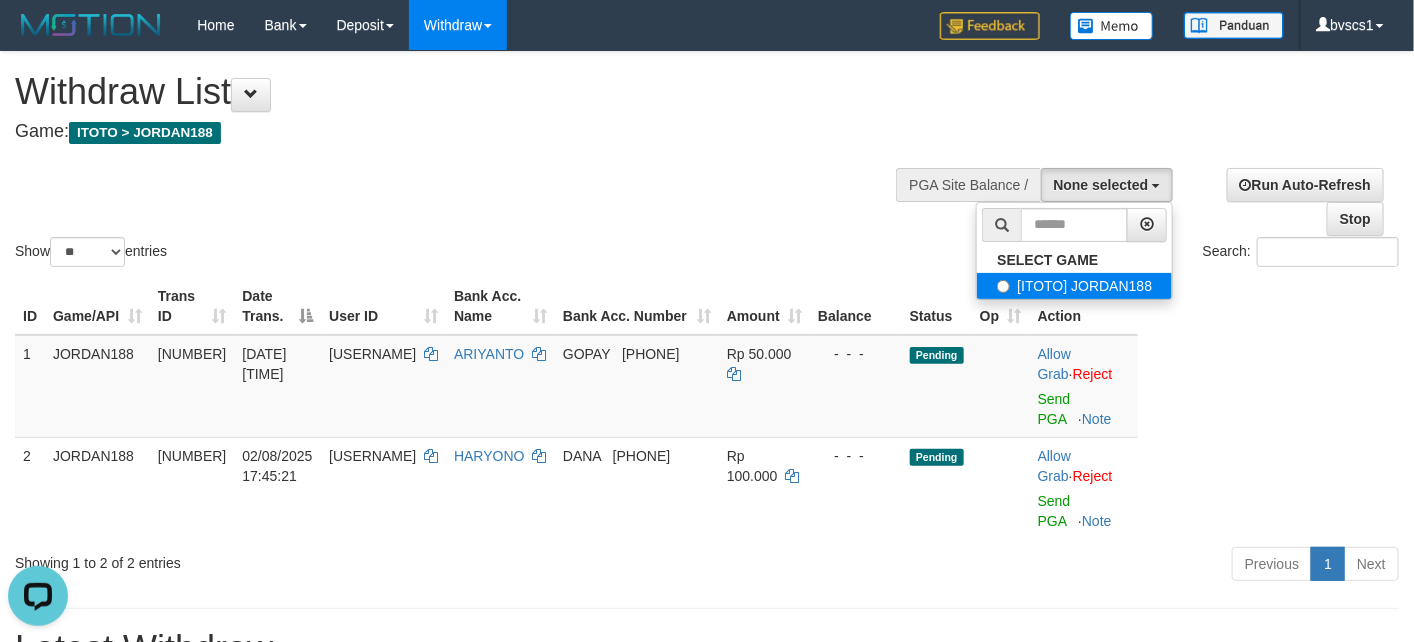 select on "****" 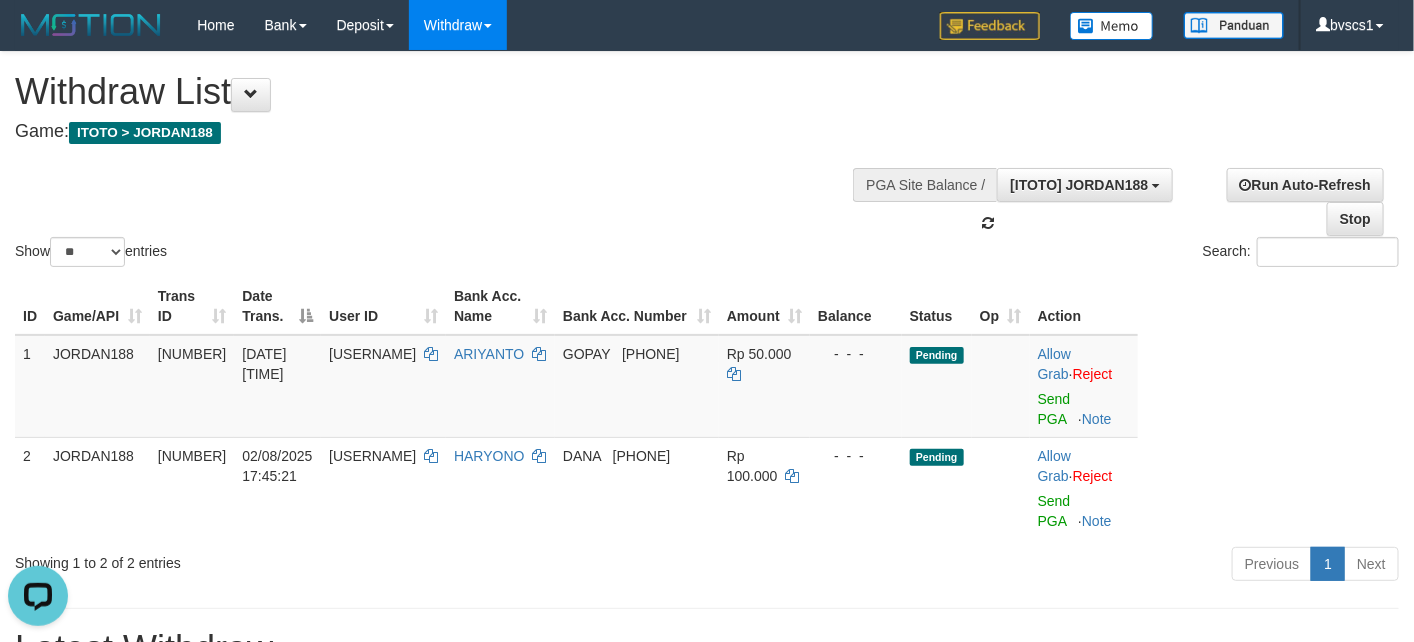 scroll, scrollTop: 18, scrollLeft: 0, axis: vertical 